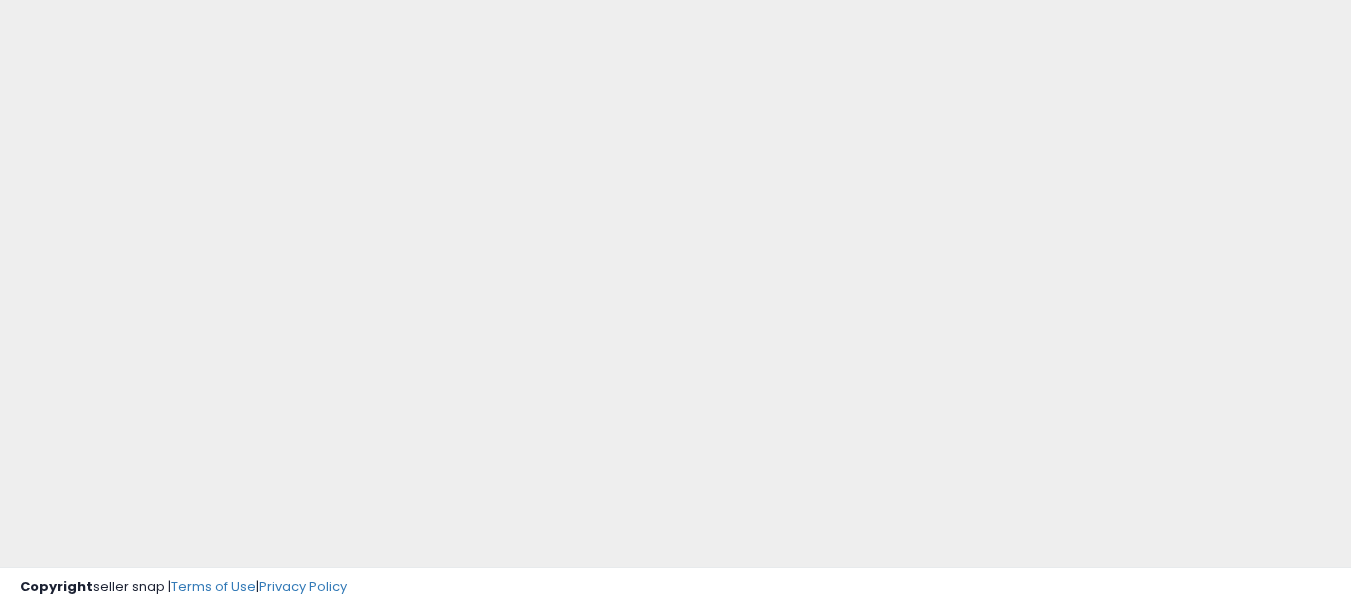 scroll, scrollTop: 0, scrollLeft: 0, axis: both 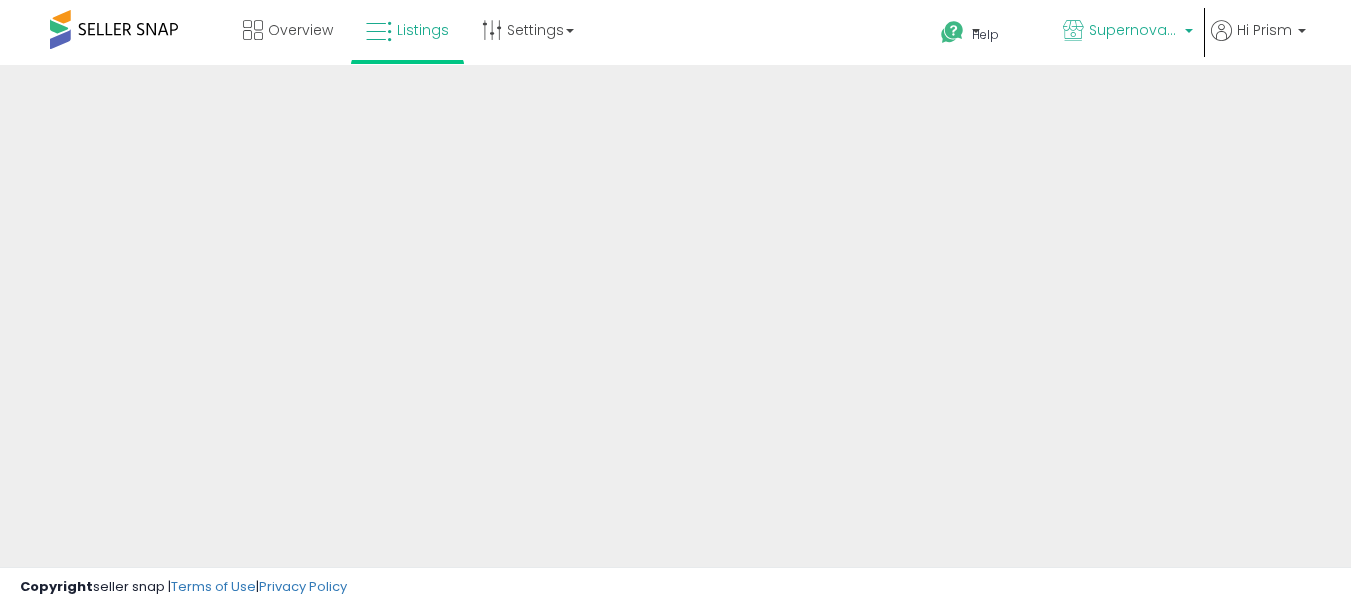 click on "Supernova Co." at bounding box center (1128, 32) 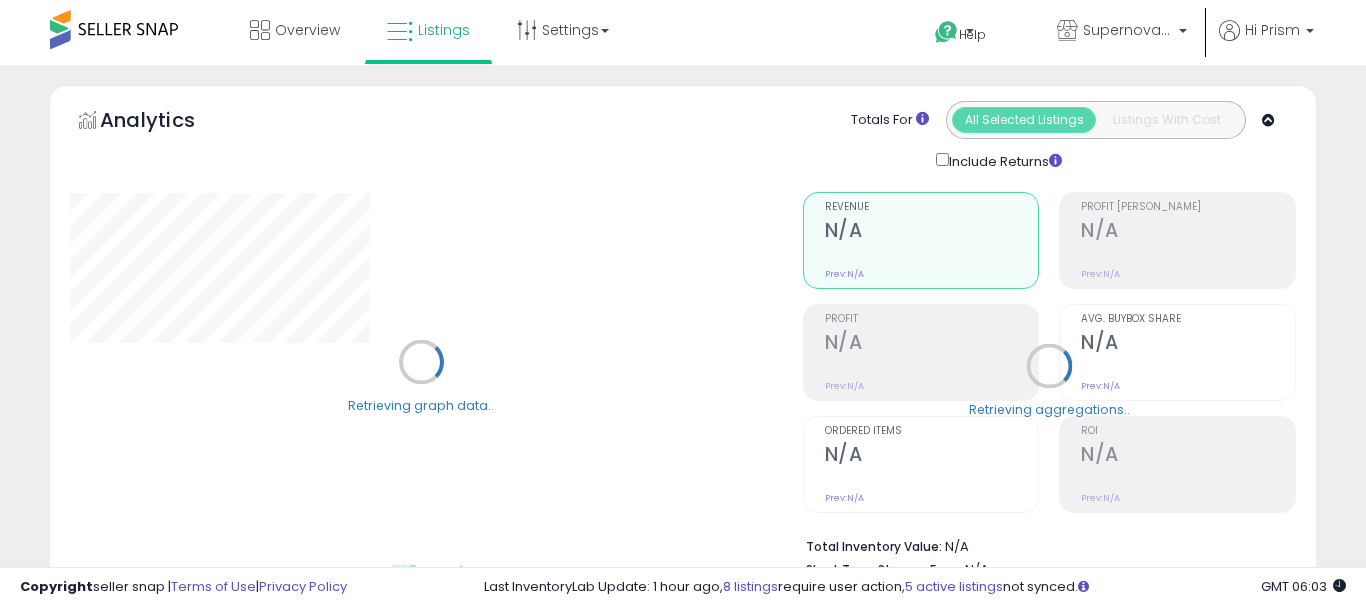 select on "**" 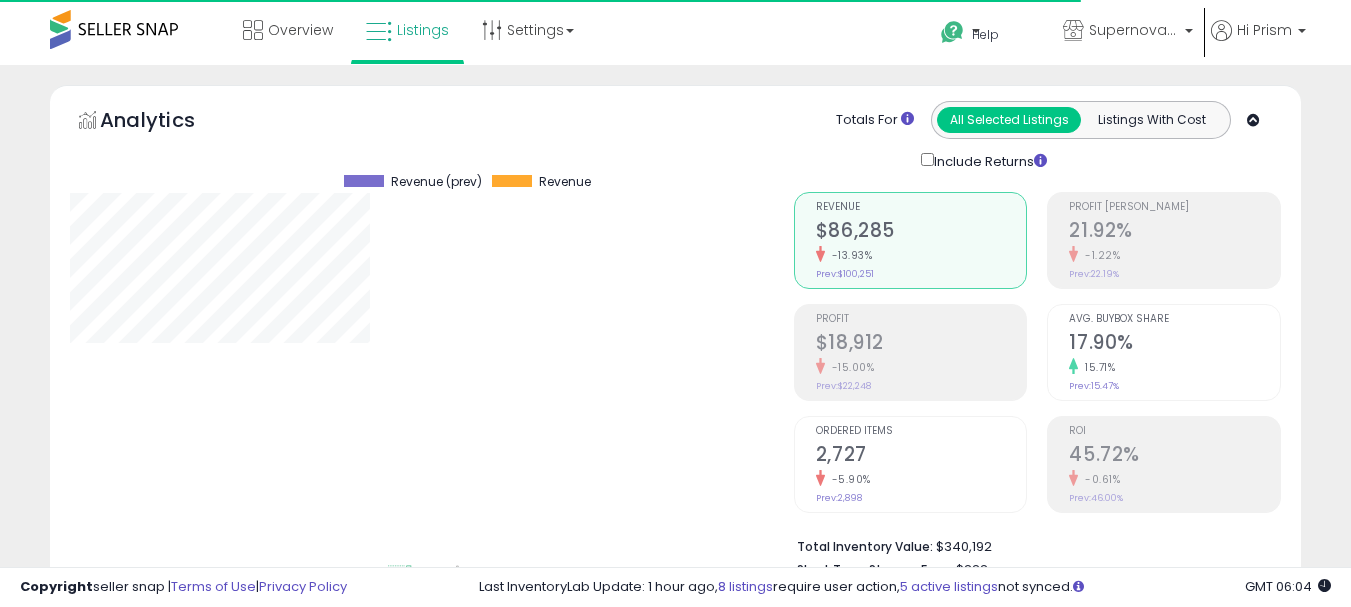 scroll, scrollTop: 999590, scrollLeft: 999276, axis: both 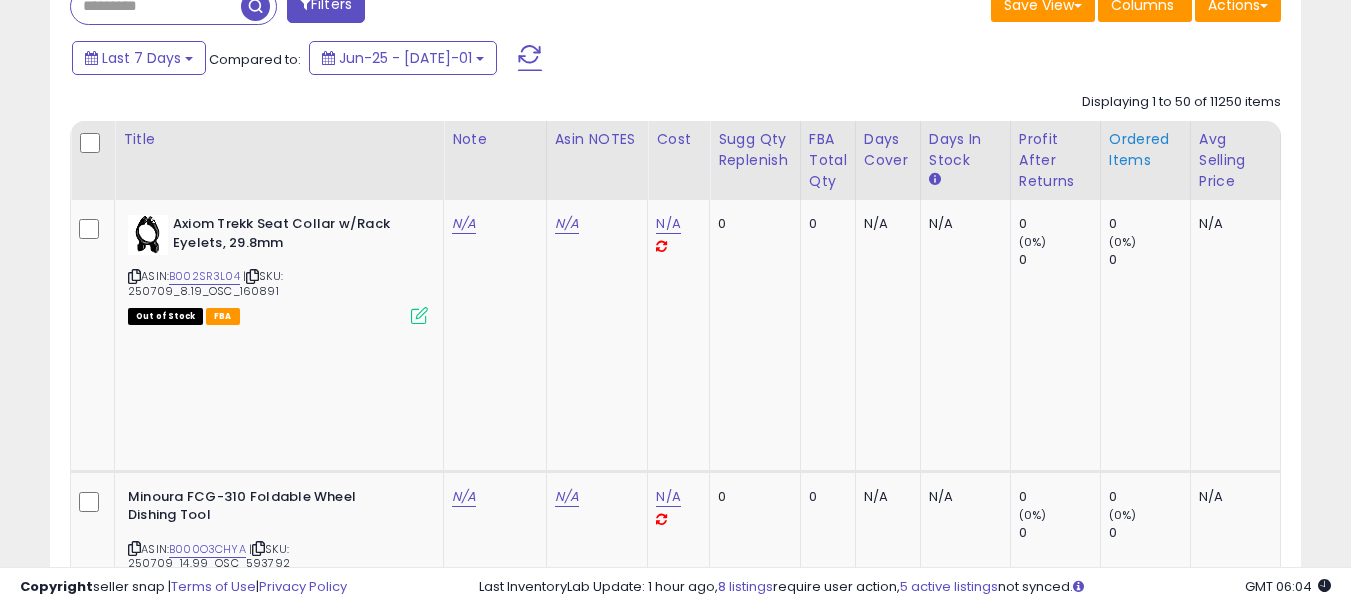 click on "Ordered Items" at bounding box center (1145, 150) 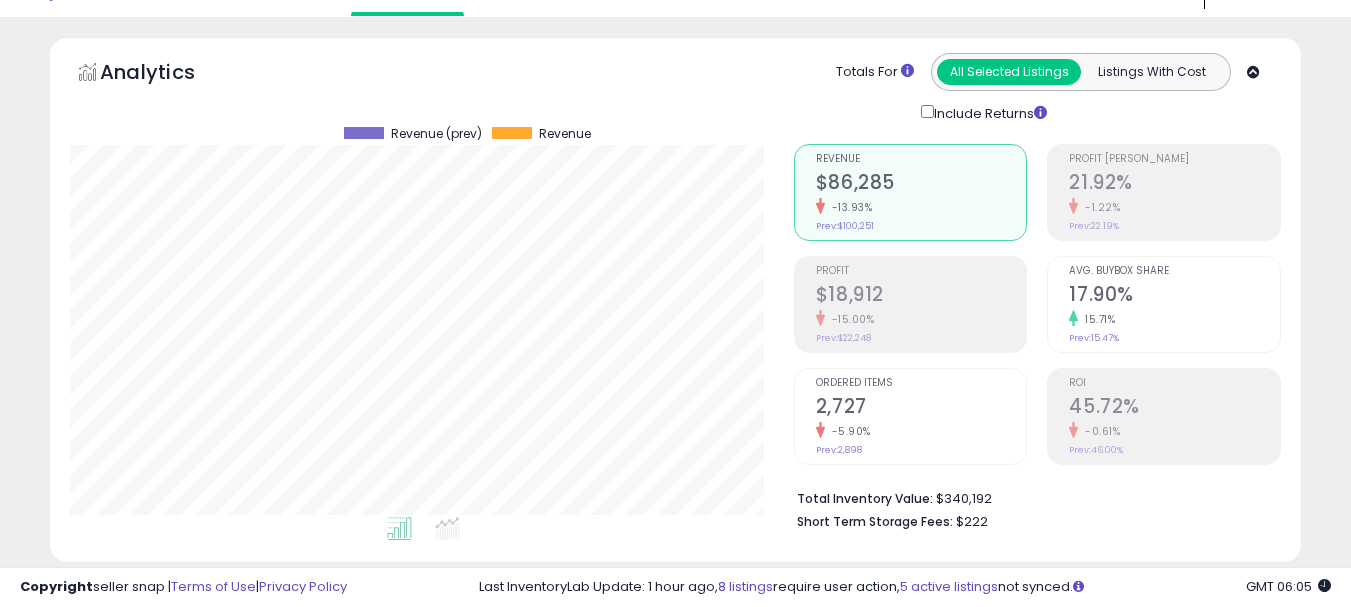 scroll, scrollTop: 0, scrollLeft: 0, axis: both 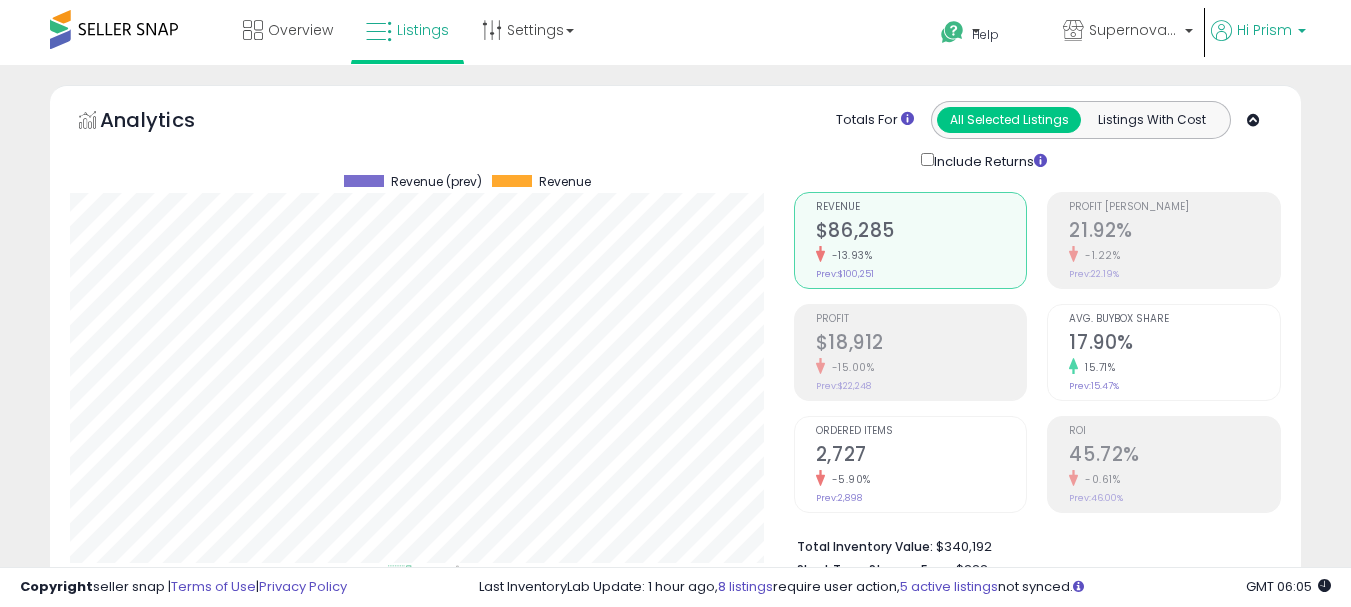 click on "Hi Prism" at bounding box center [1264, 30] 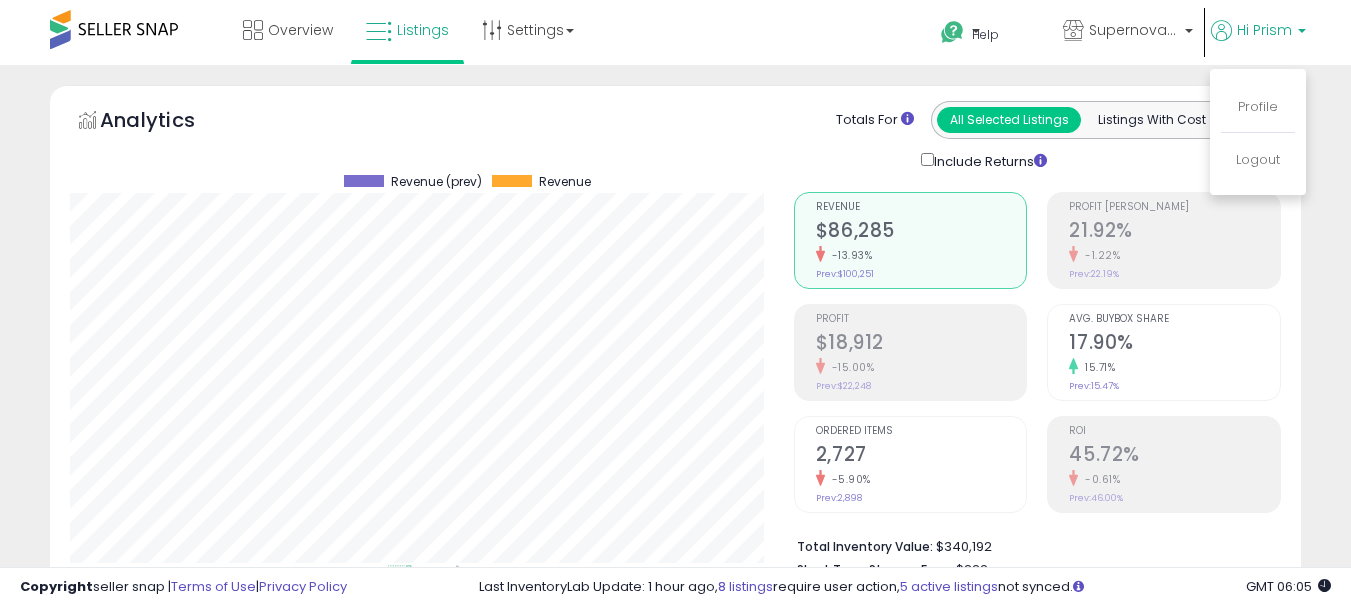 click on "Logout" at bounding box center (1258, 160) 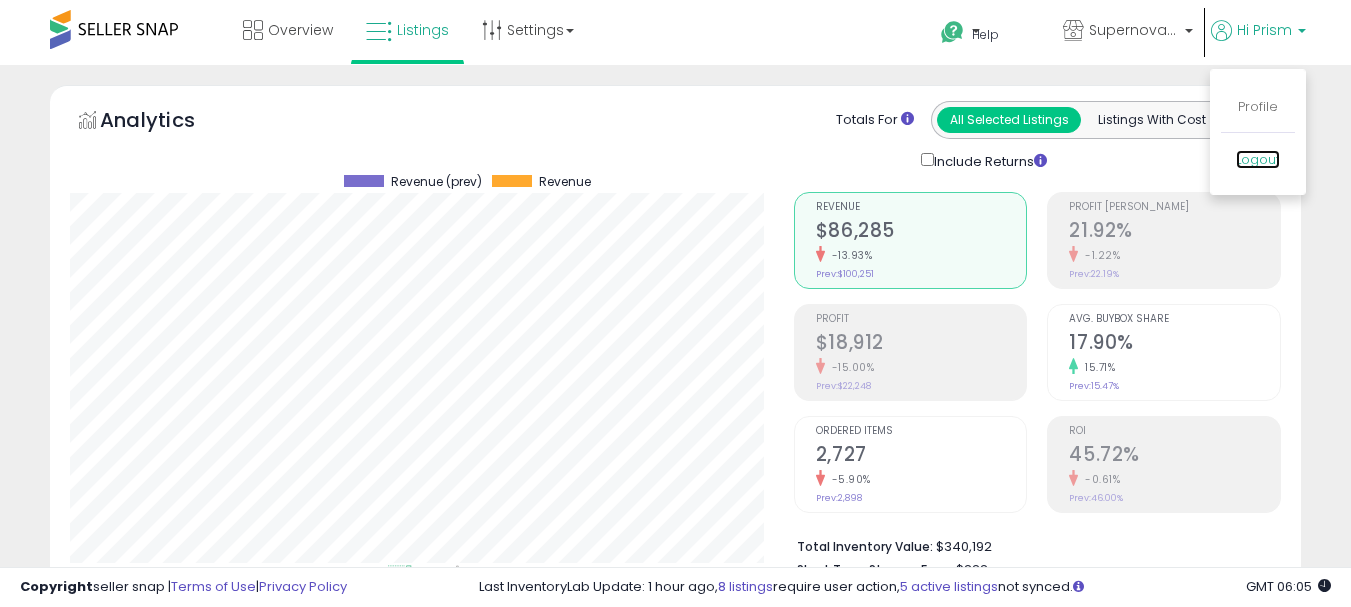 click on "Logout" at bounding box center [1258, 159] 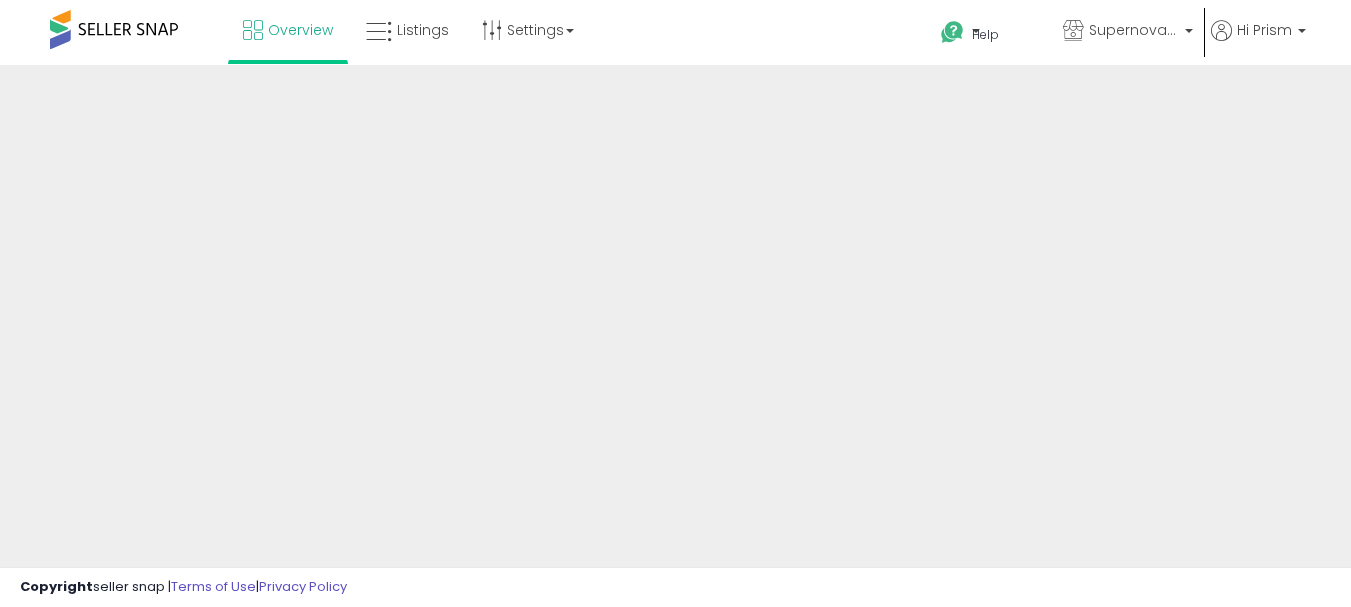 scroll, scrollTop: 0, scrollLeft: 0, axis: both 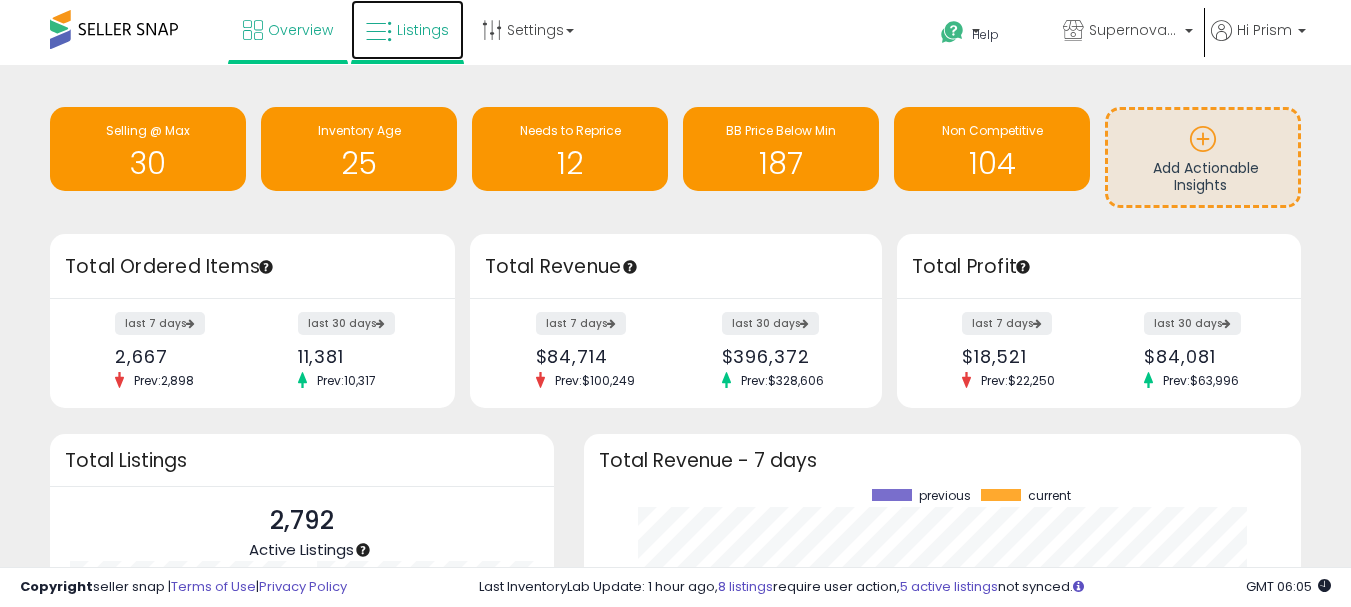 click at bounding box center [379, 32] 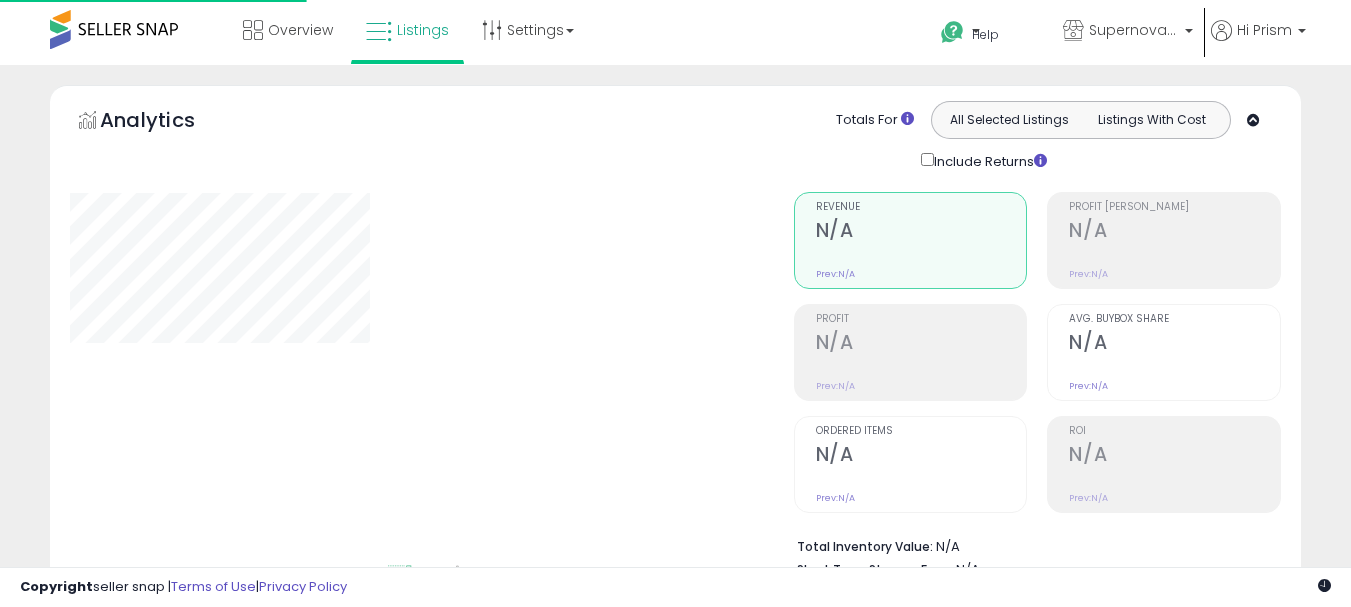 scroll, scrollTop: 0, scrollLeft: 0, axis: both 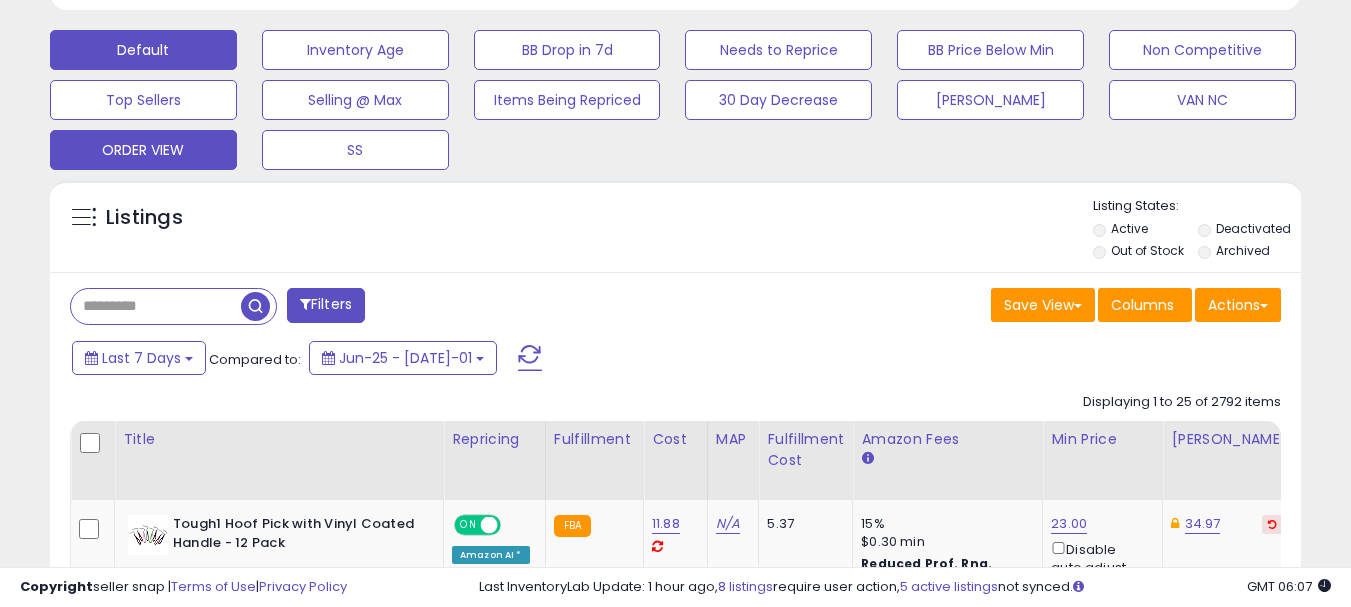 click on "ORDER VIEW" at bounding box center [355, 50] 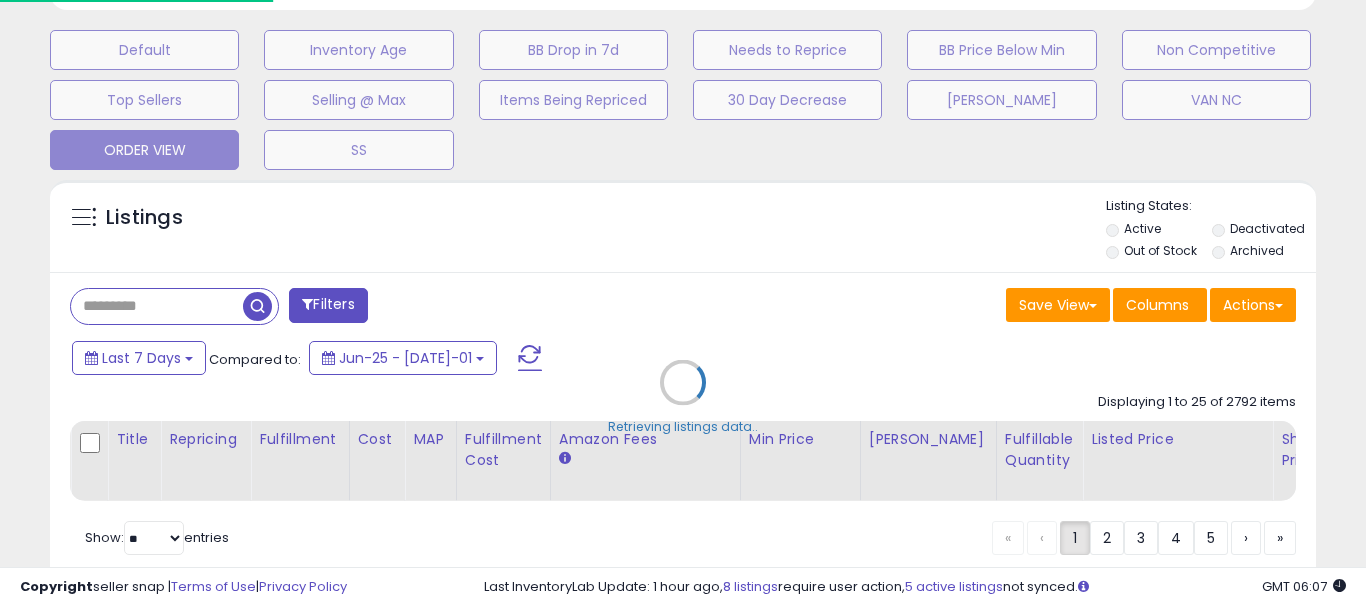 scroll, scrollTop: 999590, scrollLeft: 999267, axis: both 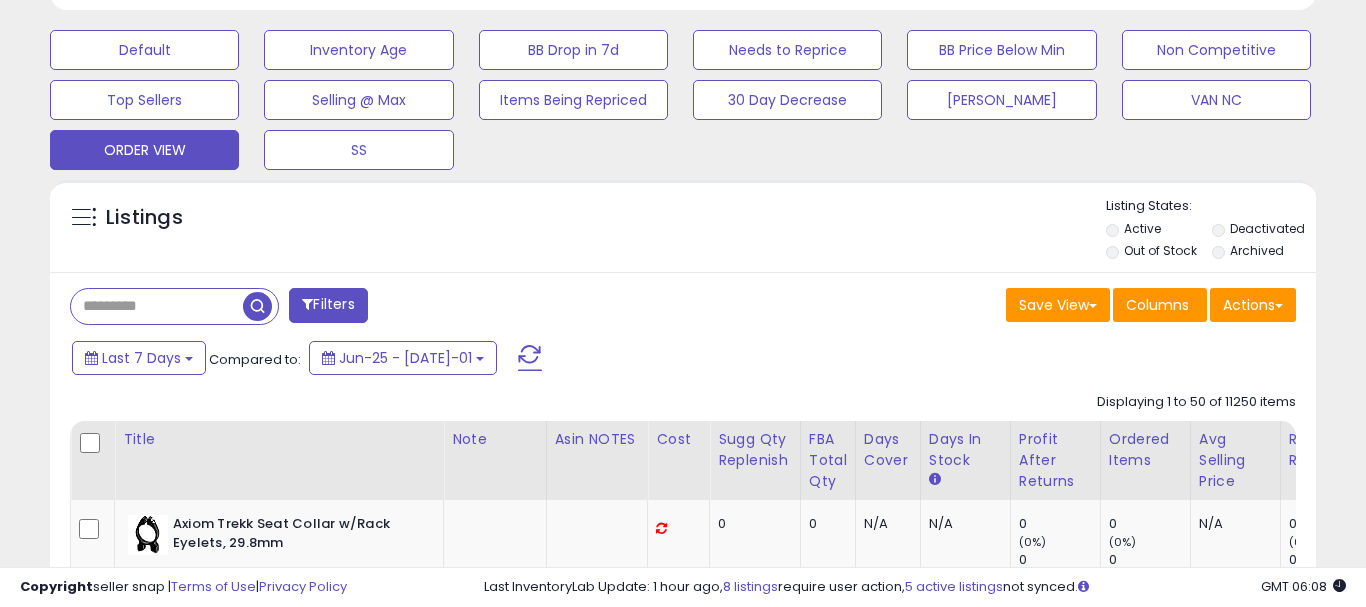 select on "**" 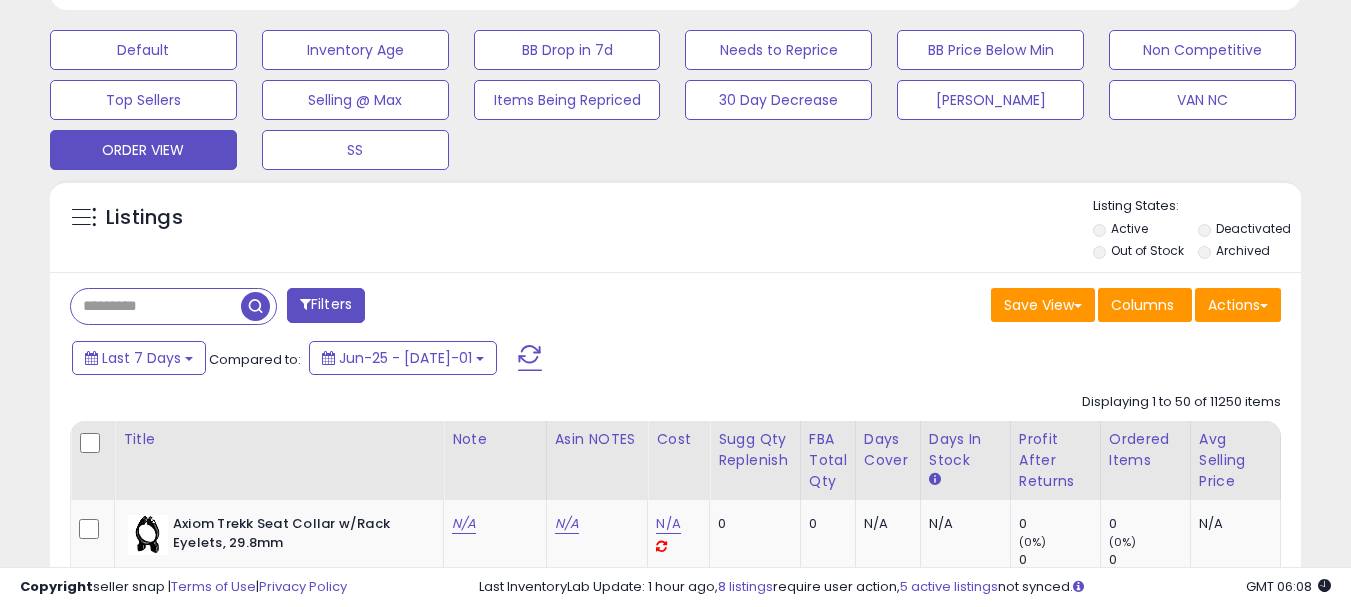 scroll, scrollTop: 410, scrollLeft: 724, axis: both 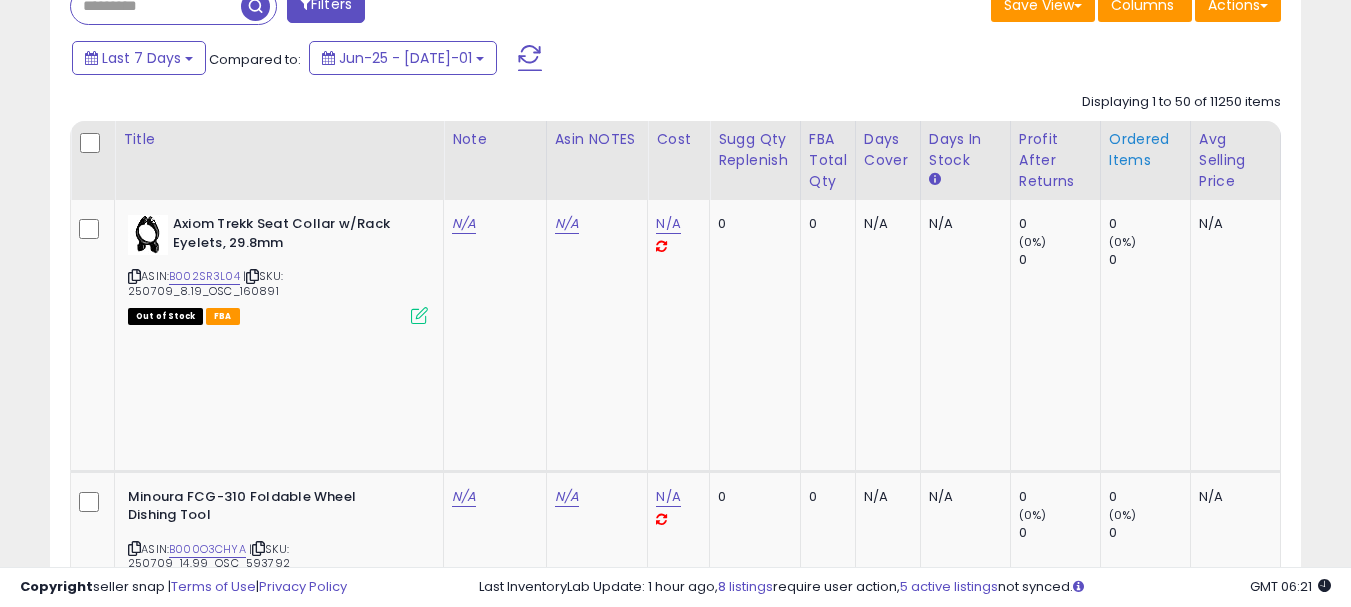 click on "Ordered Items" at bounding box center [1145, 150] 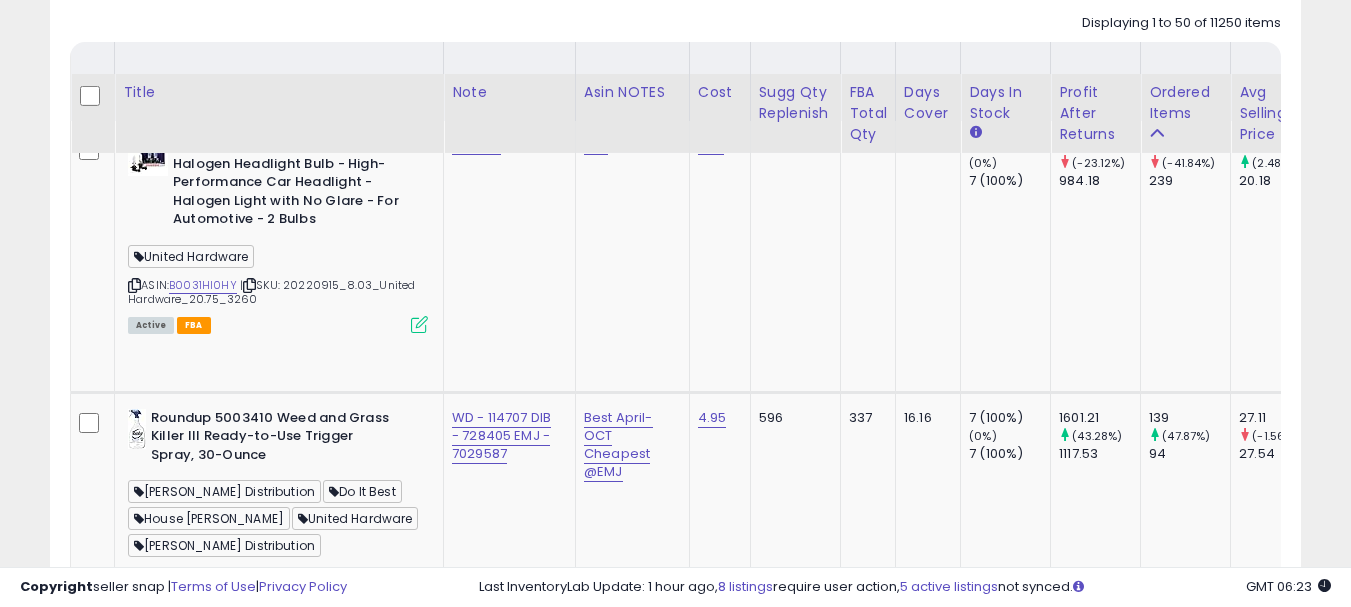 scroll, scrollTop: 1100, scrollLeft: 0, axis: vertical 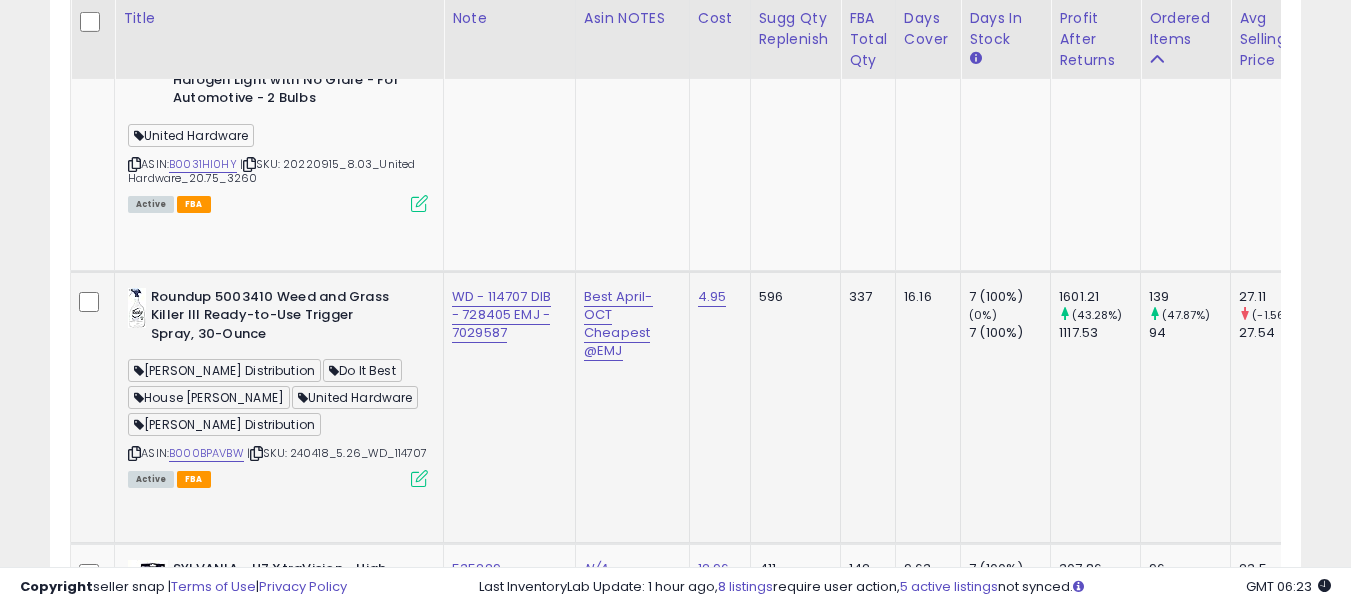 click on "Do It Best" at bounding box center (362, 370) 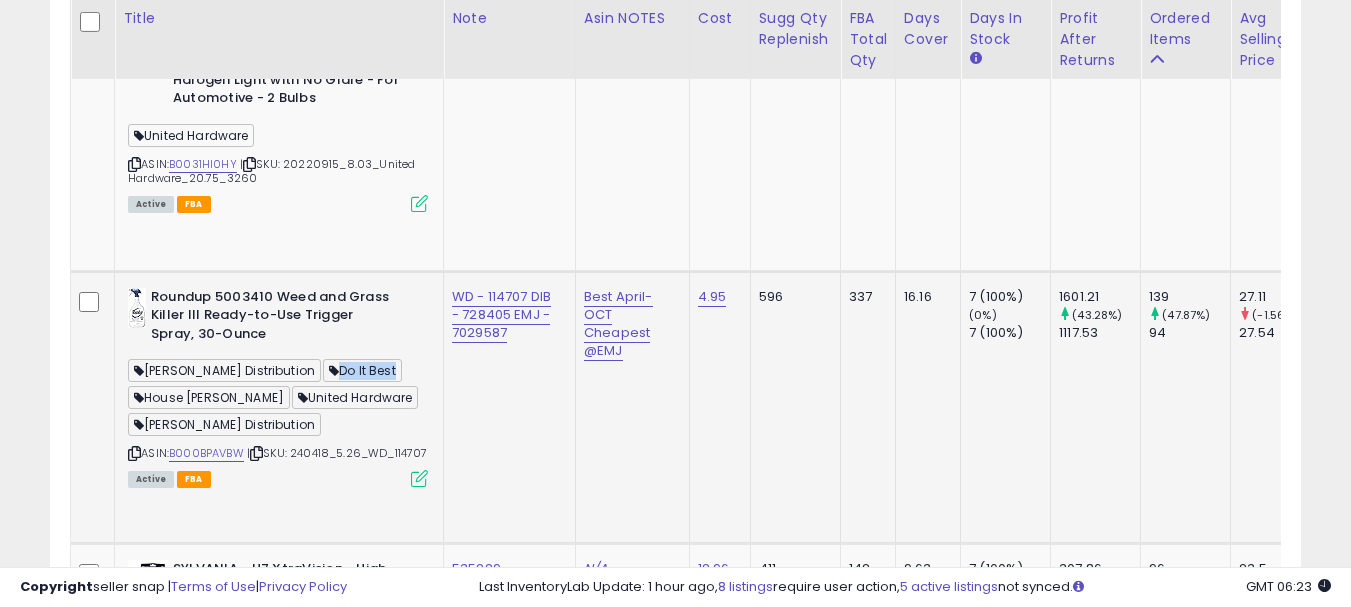 click on "Do It Best" at bounding box center [362, 370] 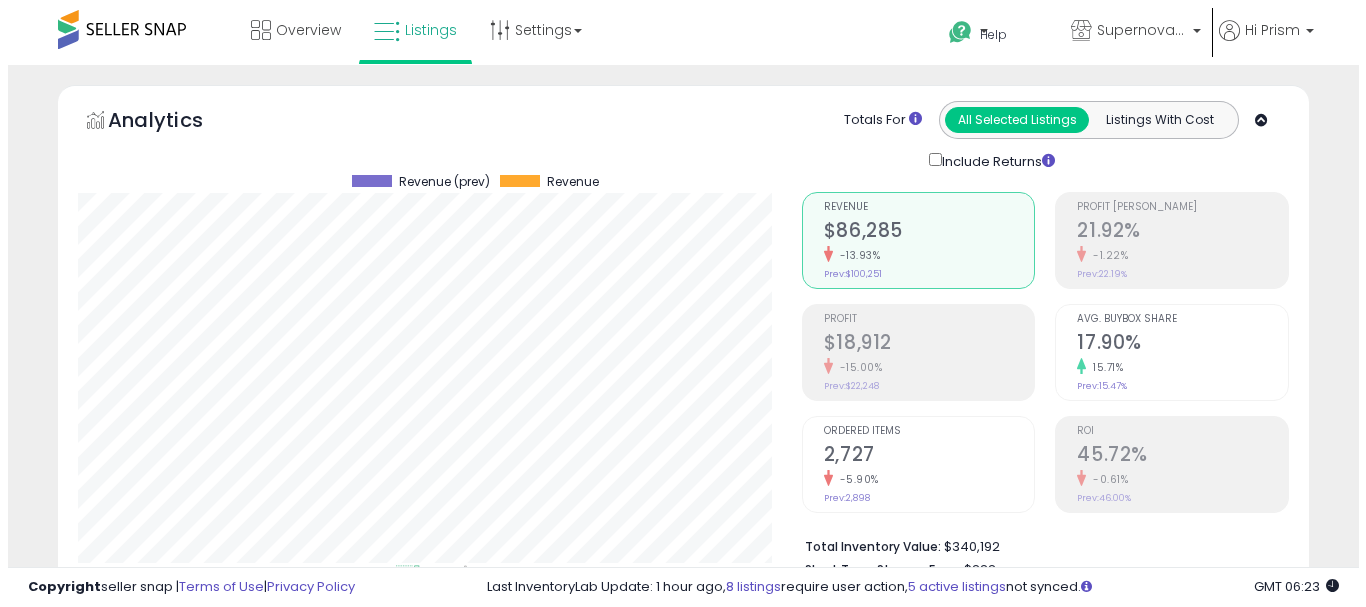 scroll, scrollTop: 600, scrollLeft: 0, axis: vertical 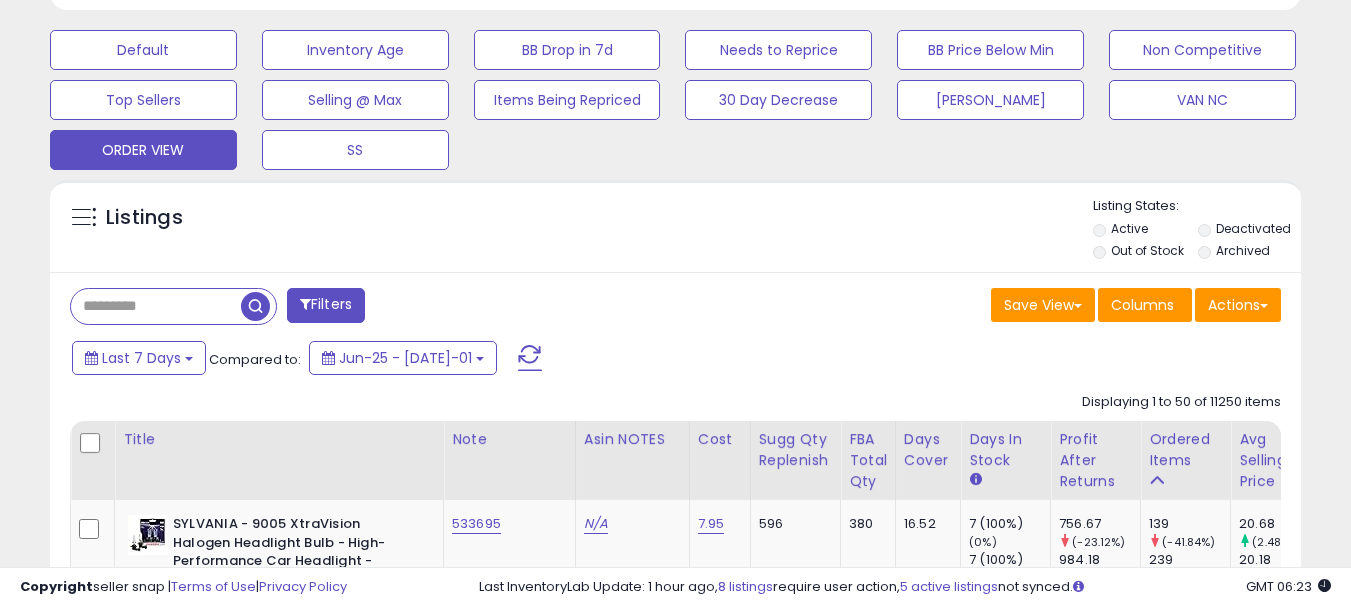 click on "Filters" at bounding box center (326, 305) 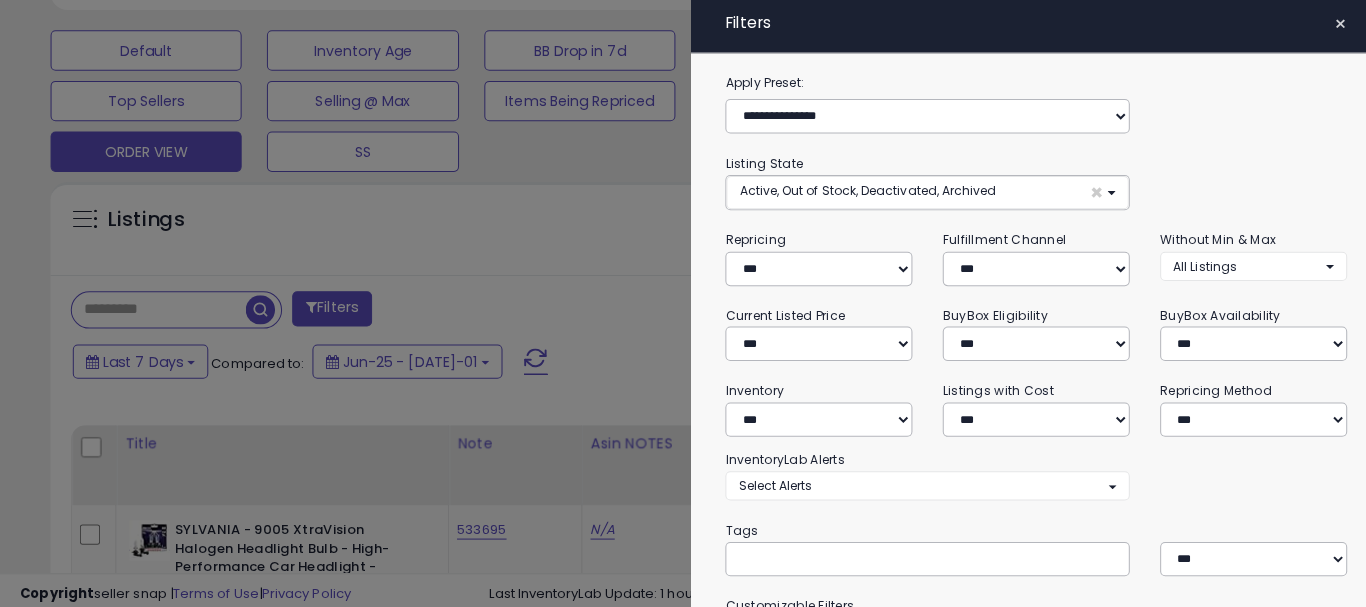 scroll, scrollTop: 999590, scrollLeft: 999267, axis: both 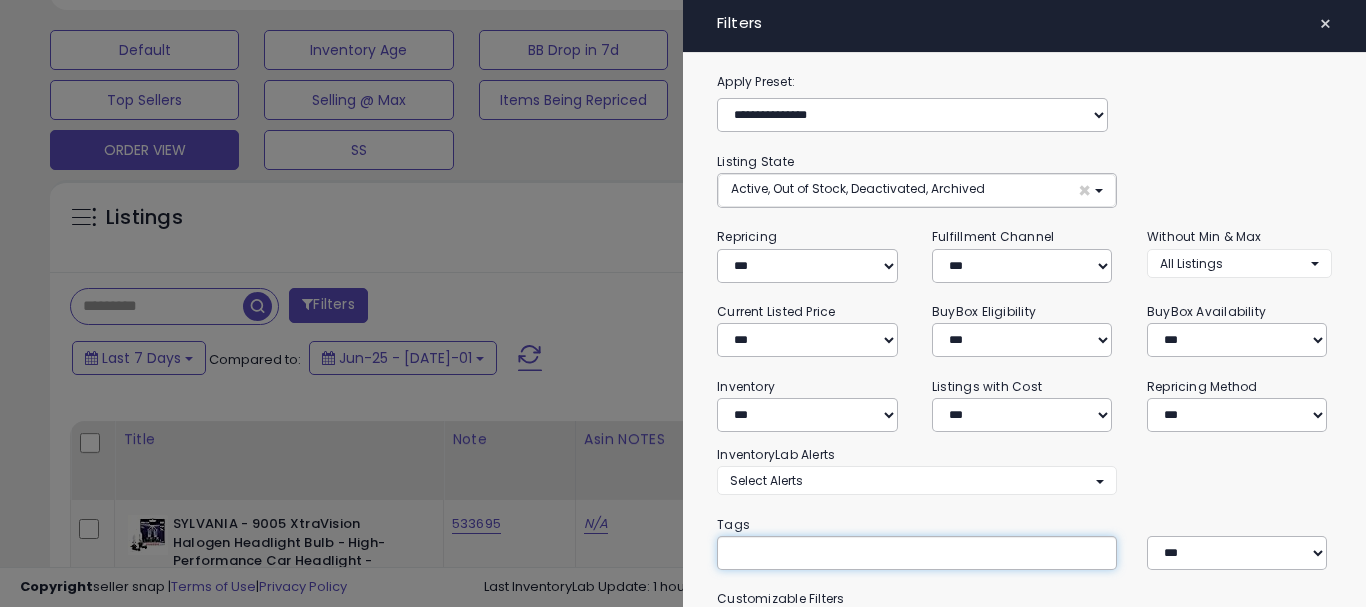paste on "**********" 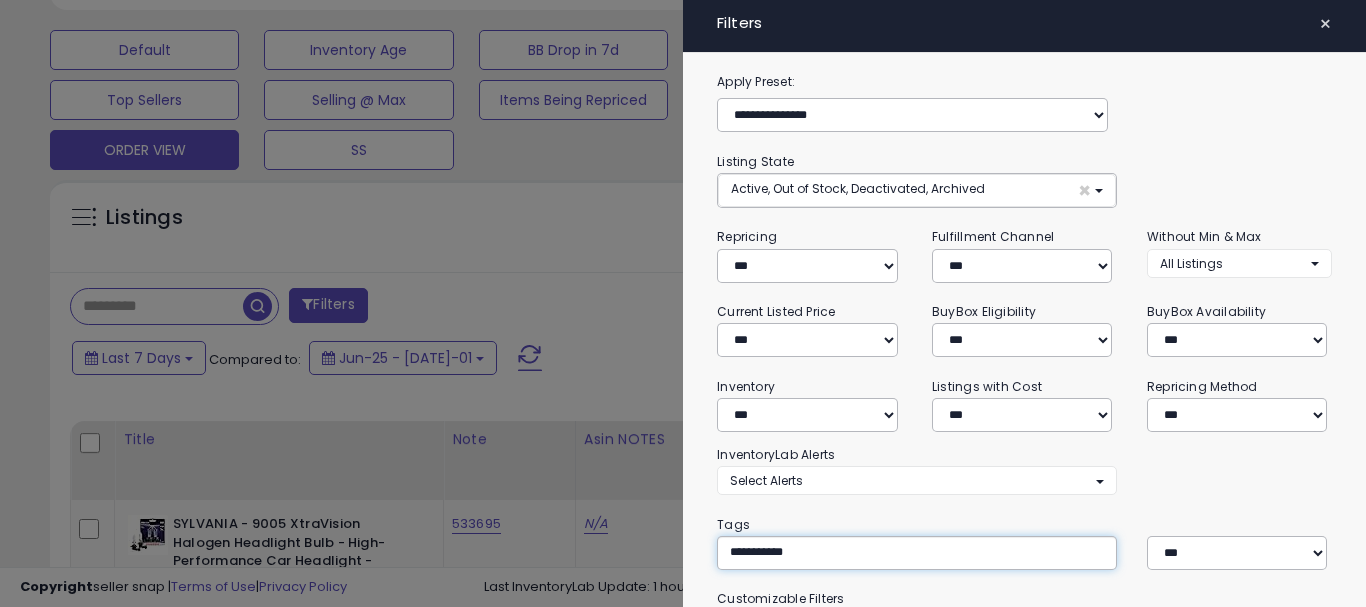 type on "**********" 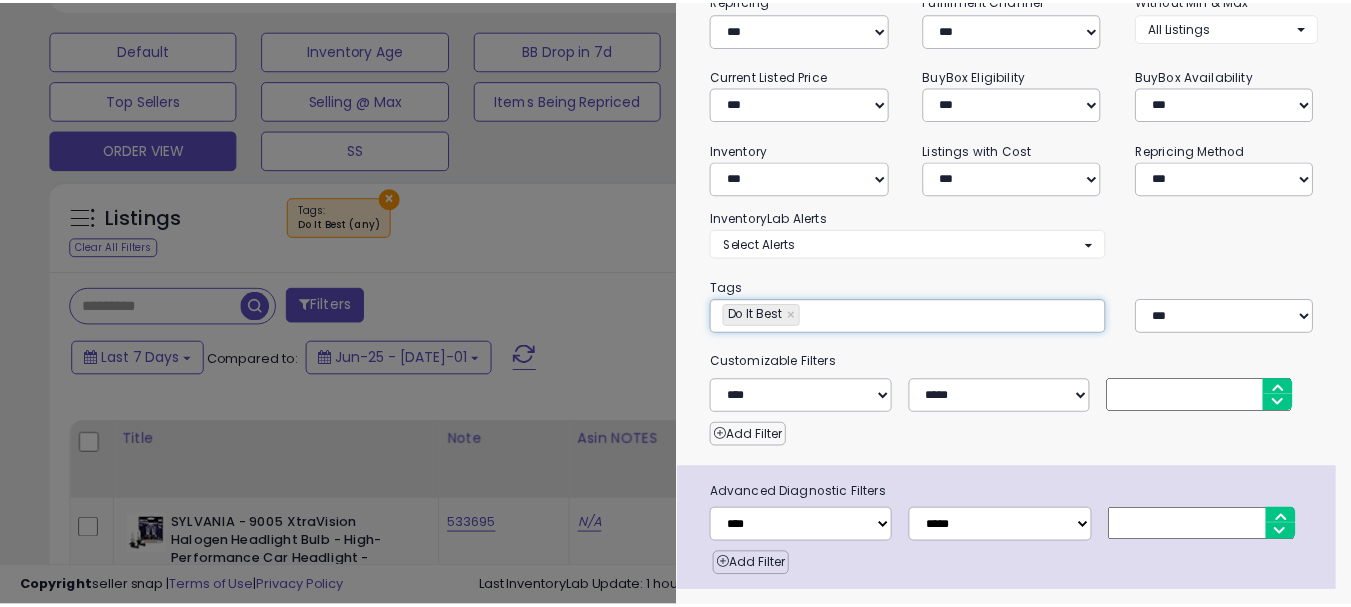 scroll, scrollTop: 289, scrollLeft: 0, axis: vertical 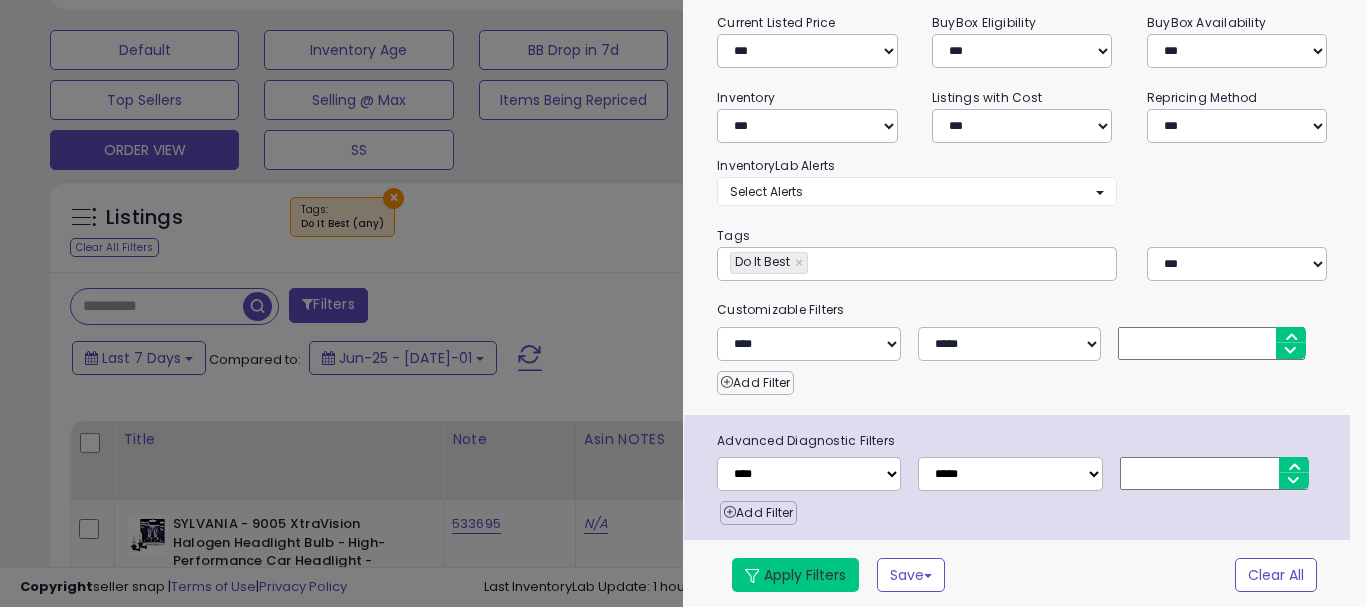 click at bounding box center (752, 576) 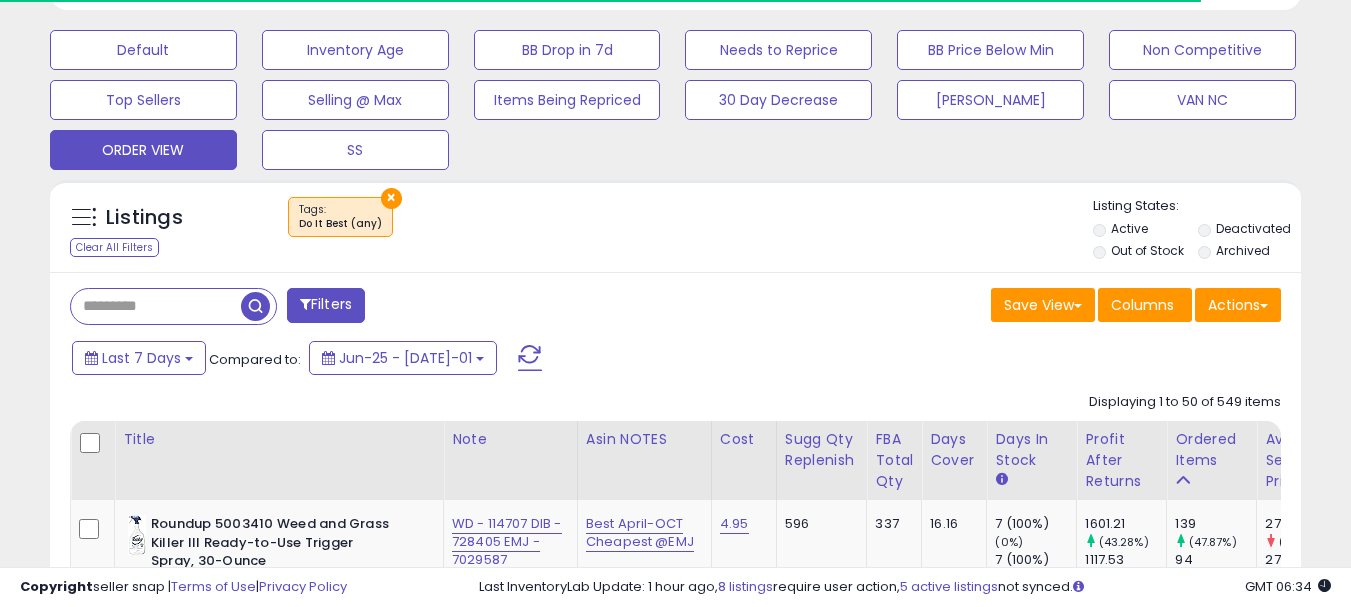 scroll, scrollTop: 999590, scrollLeft: 999276, axis: both 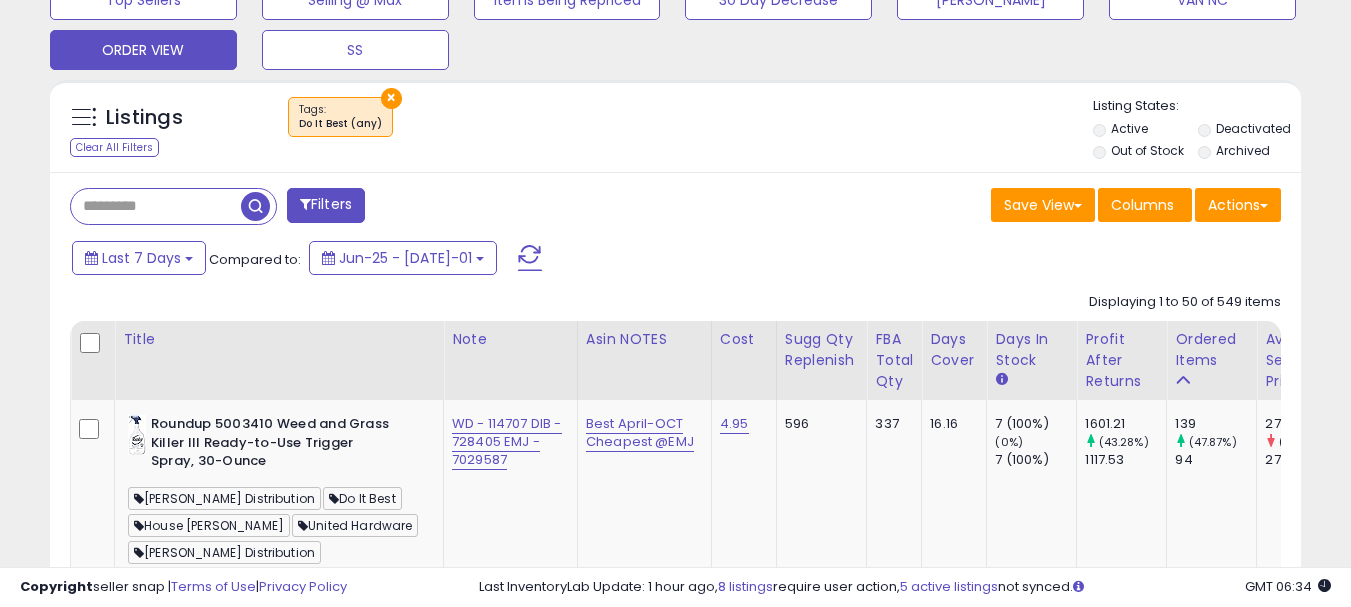click on "Last 7 Days
Compared to:
Jun-25 - [DATE]-01" at bounding box center [521, 260] 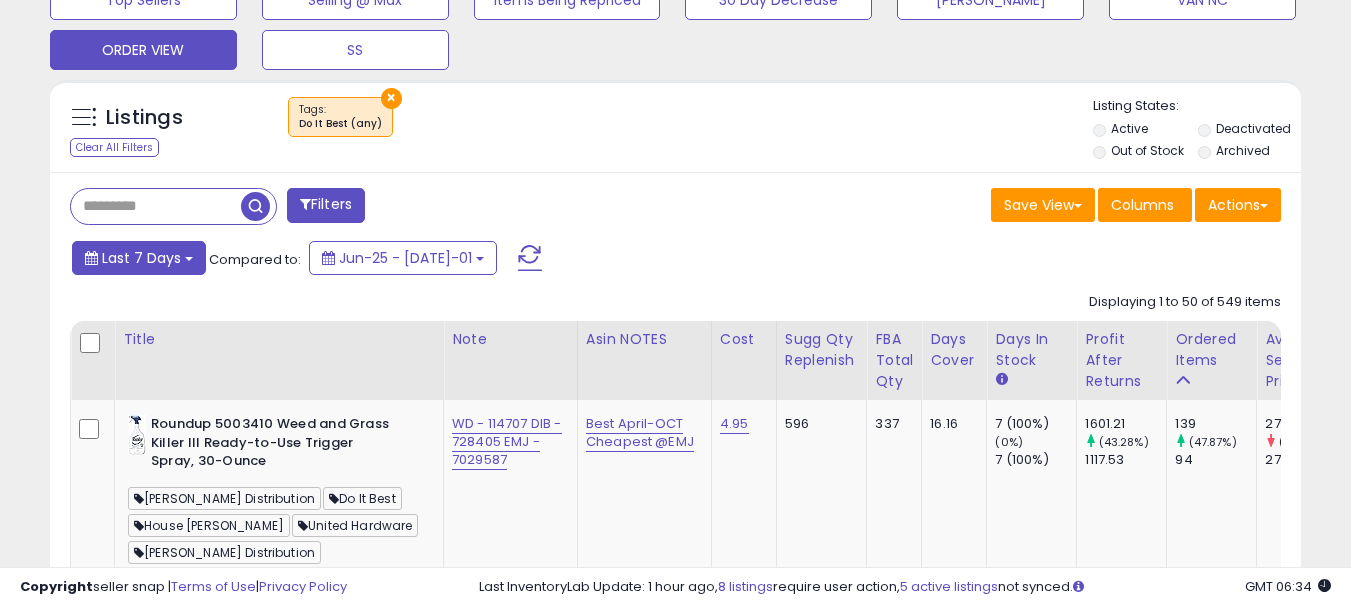 click on "Last 7 Days" at bounding box center (139, 258) 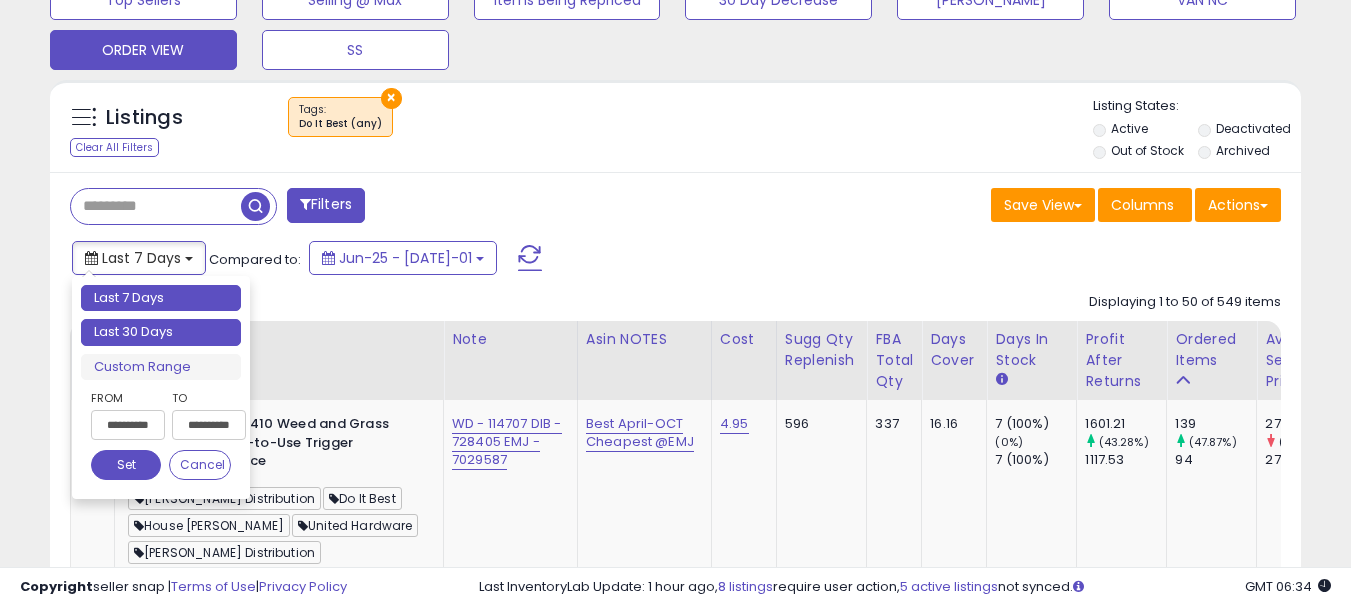 type on "**********" 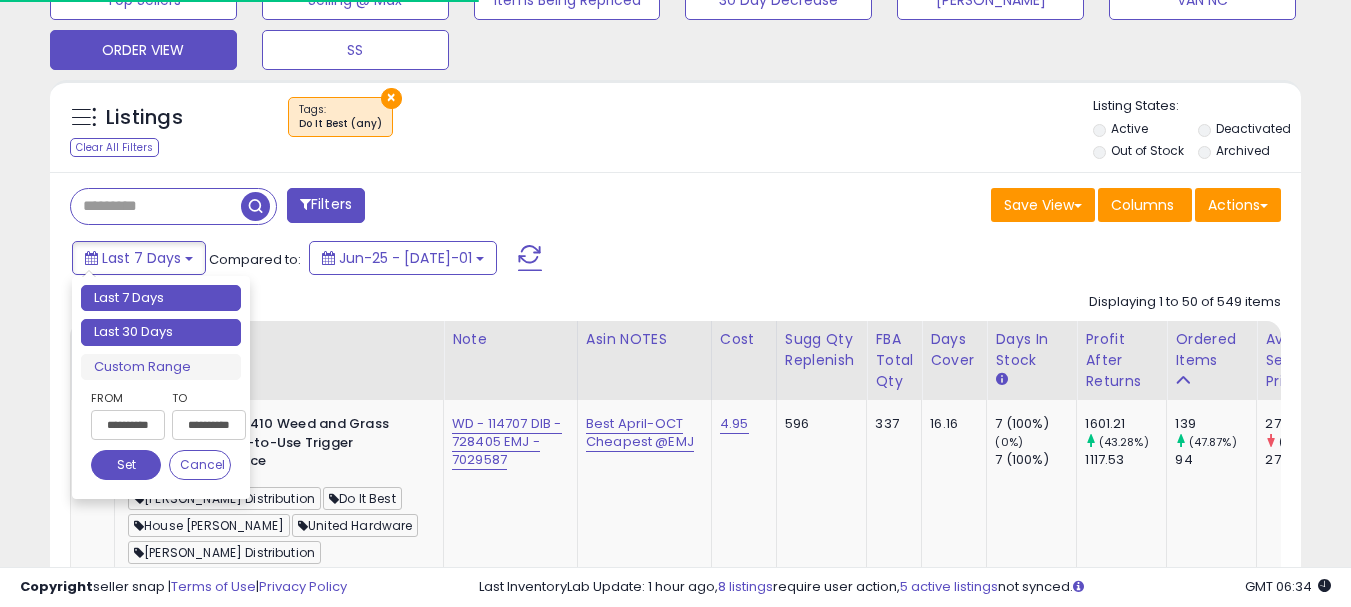 click on "Last 30 Days" at bounding box center (161, 332) 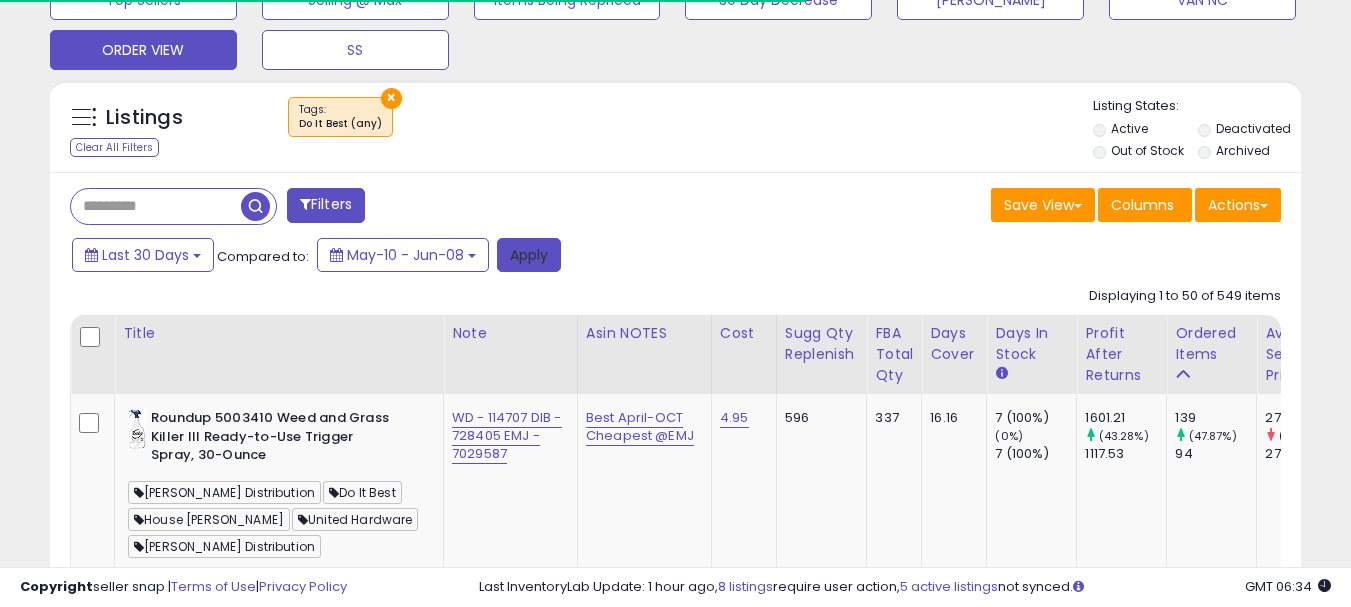 click on "Apply" at bounding box center (529, 255) 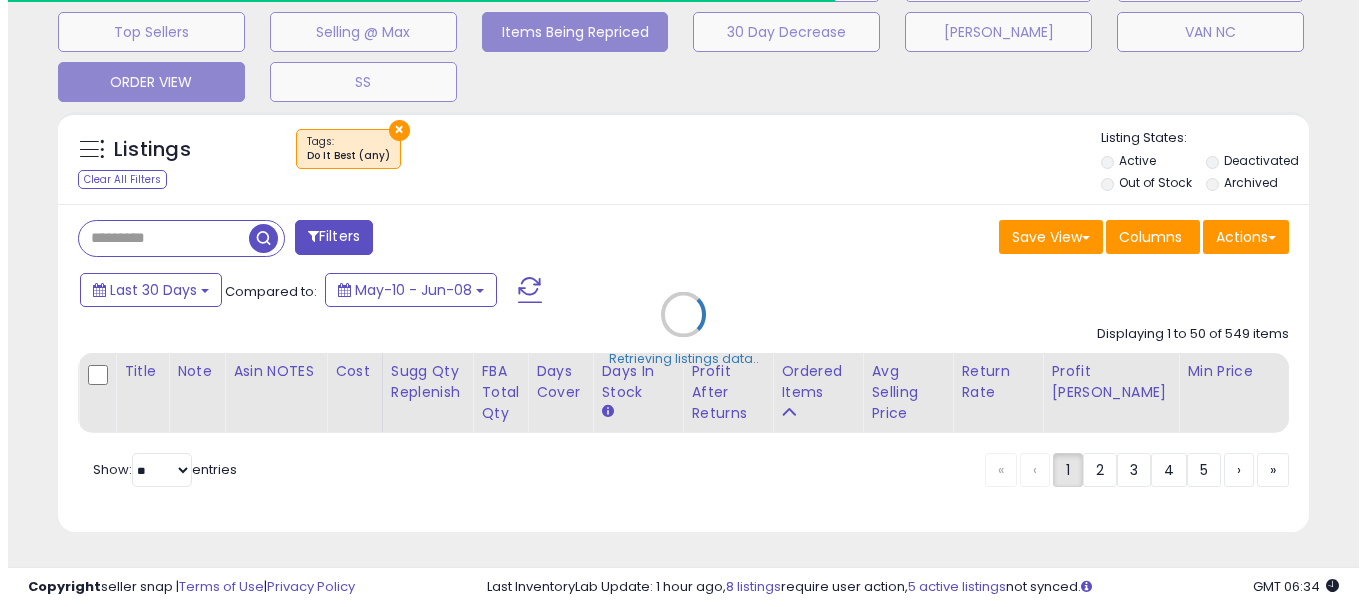 scroll, scrollTop: 683, scrollLeft: 0, axis: vertical 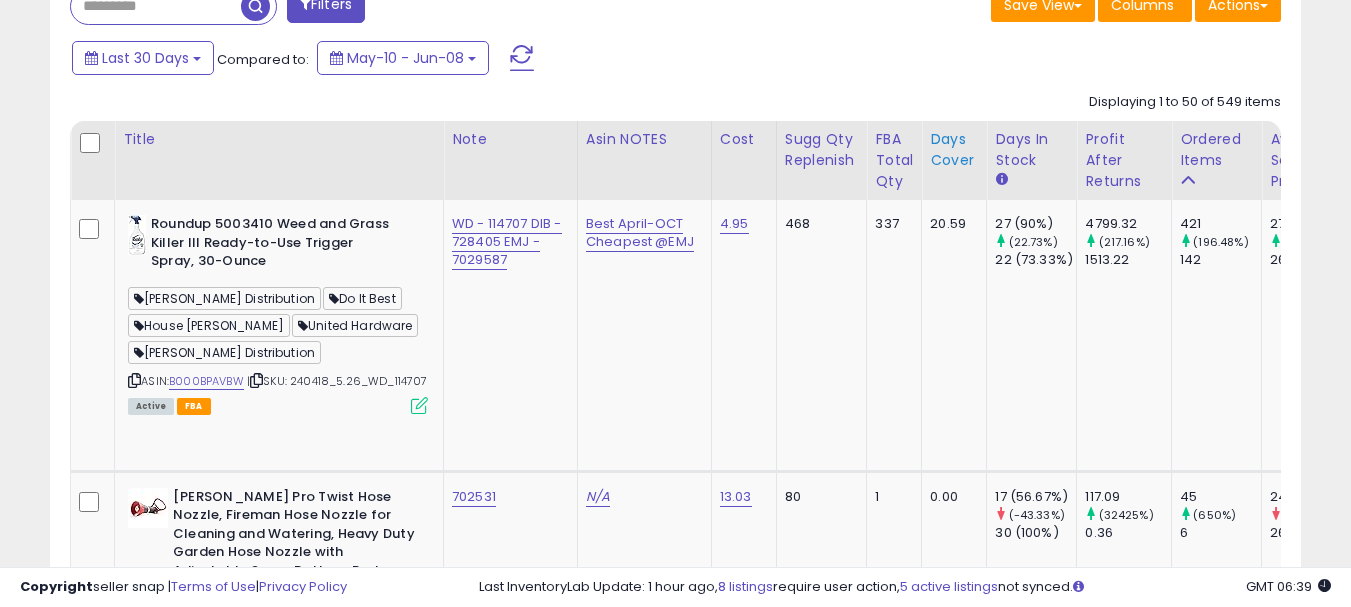click on "Days Cover" at bounding box center [954, 150] 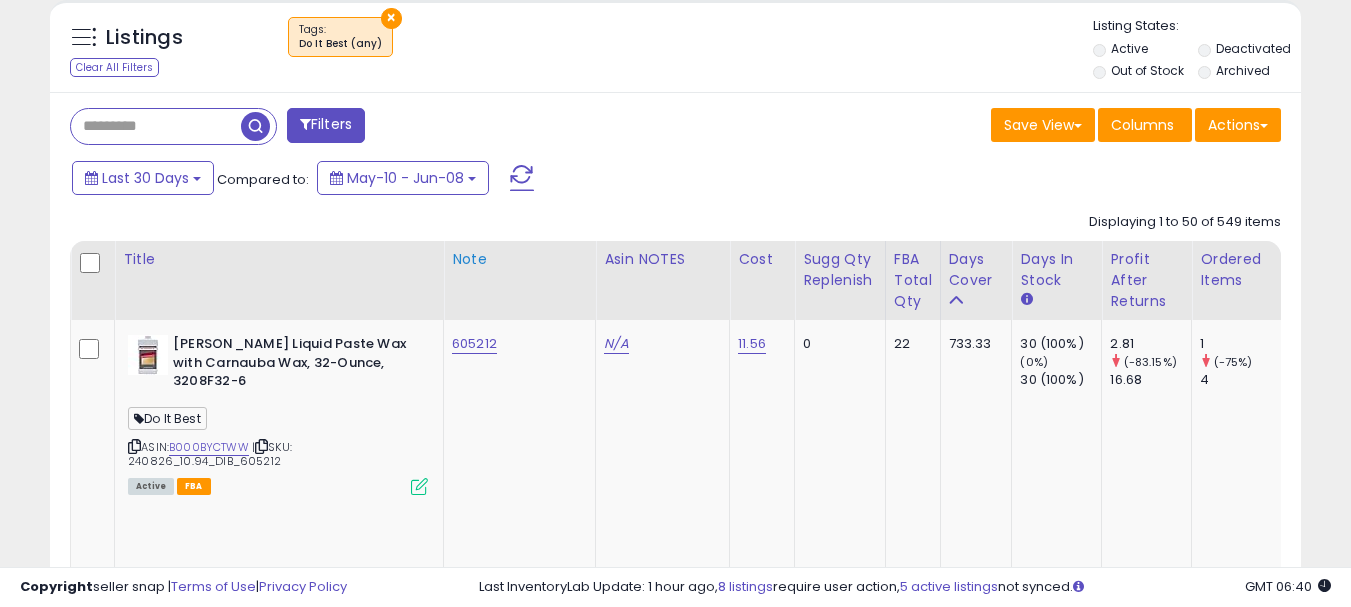 scroll, scrollTop: 800, scrollLeft: 0, axis: vertical 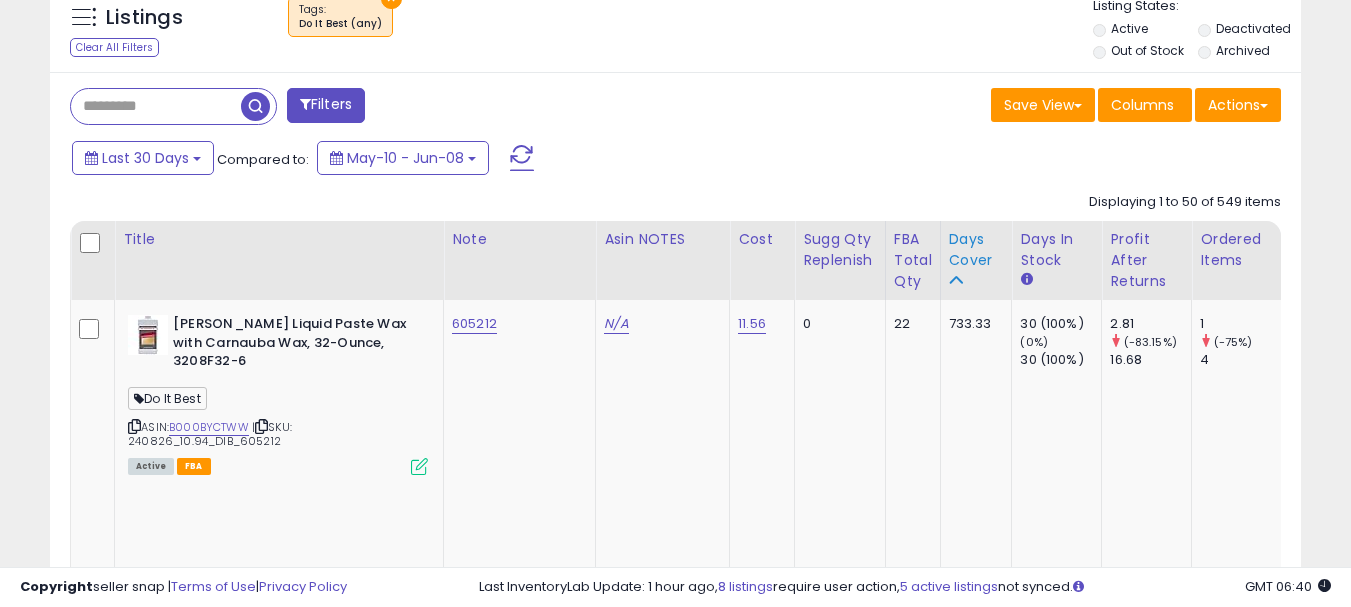 click on "Days Cover" at bounding box center (976, 250) 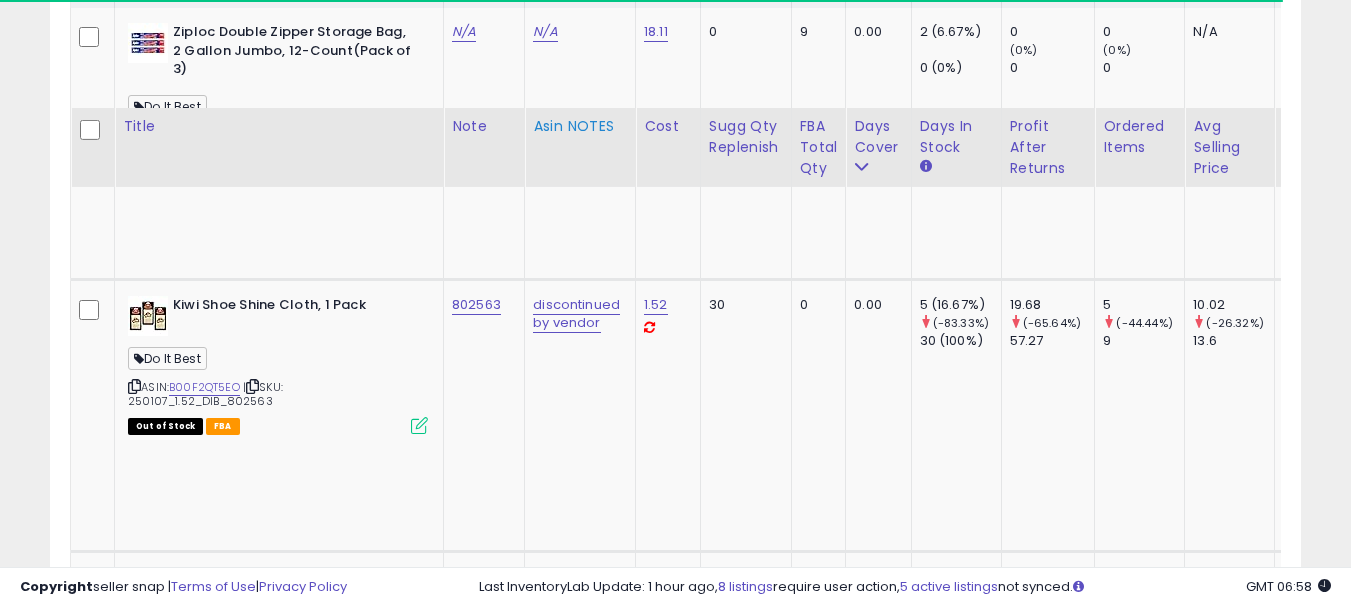 scroll, scrollTop: 1200, scrollLeft: 0, axis: vertical 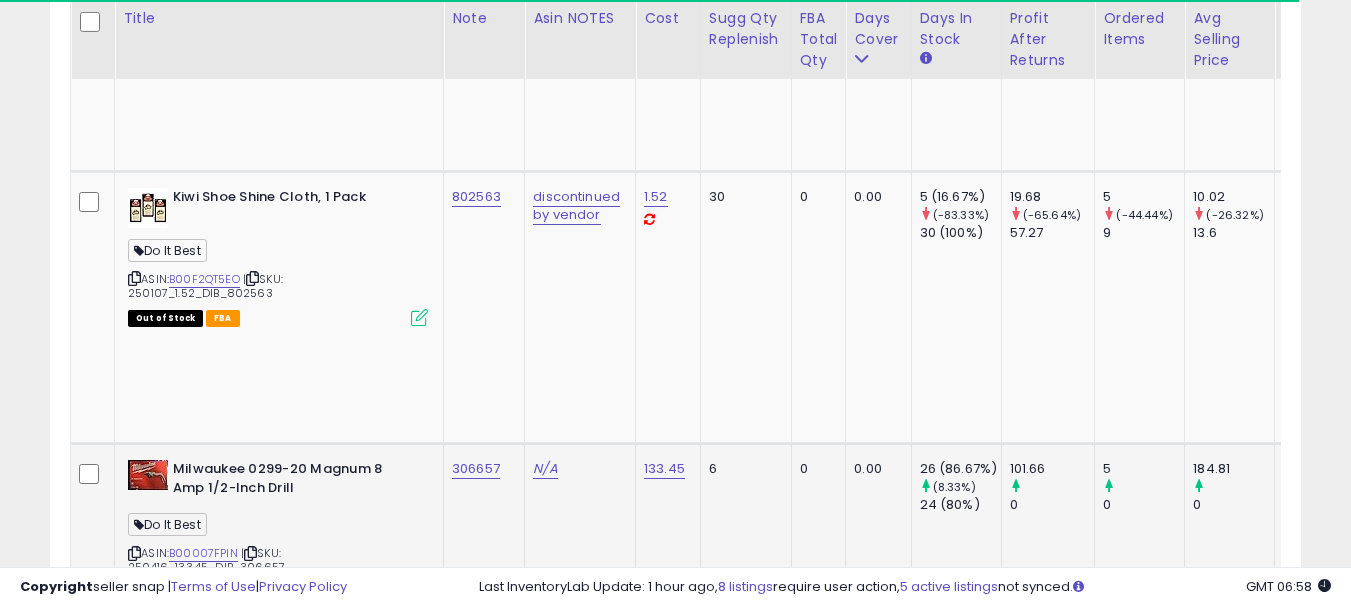 click on "306657" 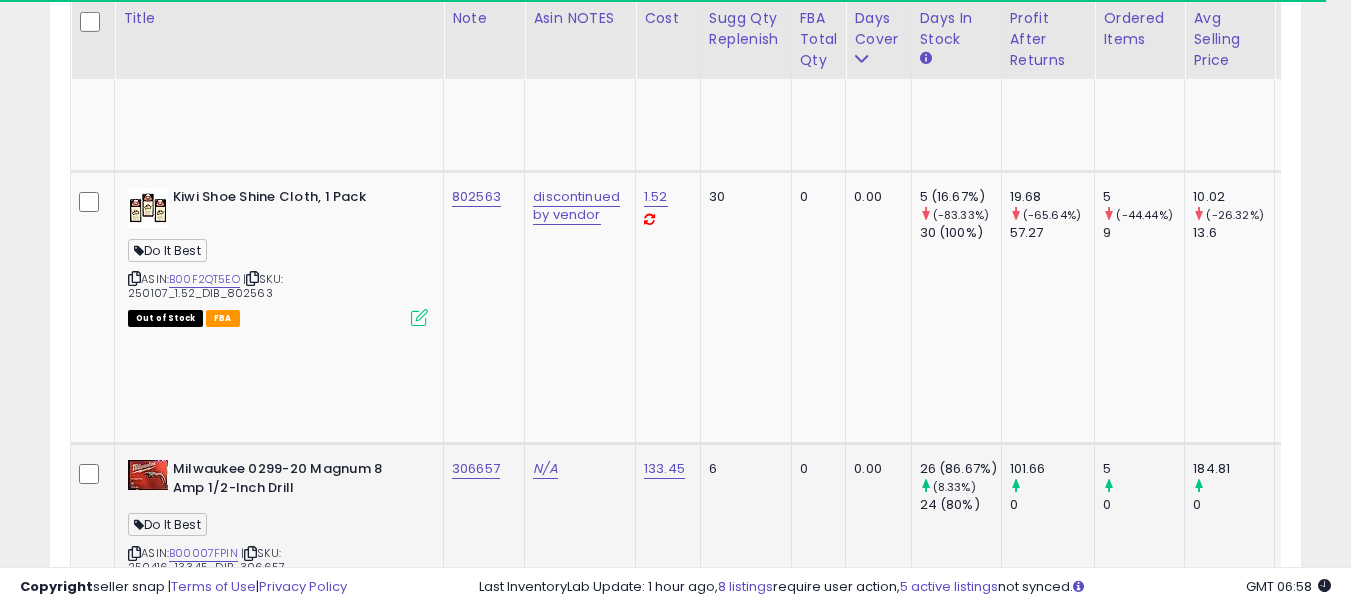 drag, startPoint x: 497, startPoint y: 292, endPoint x: 480, endPoint y: 299, distance: 18.384777 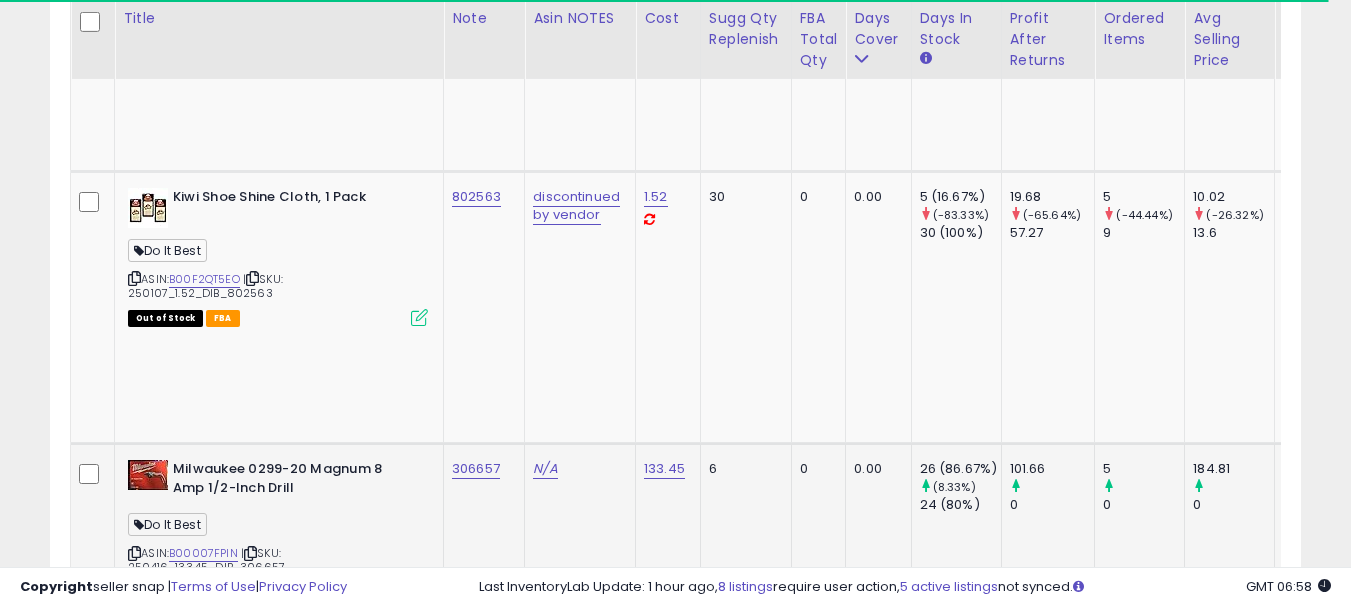 click on "306657" 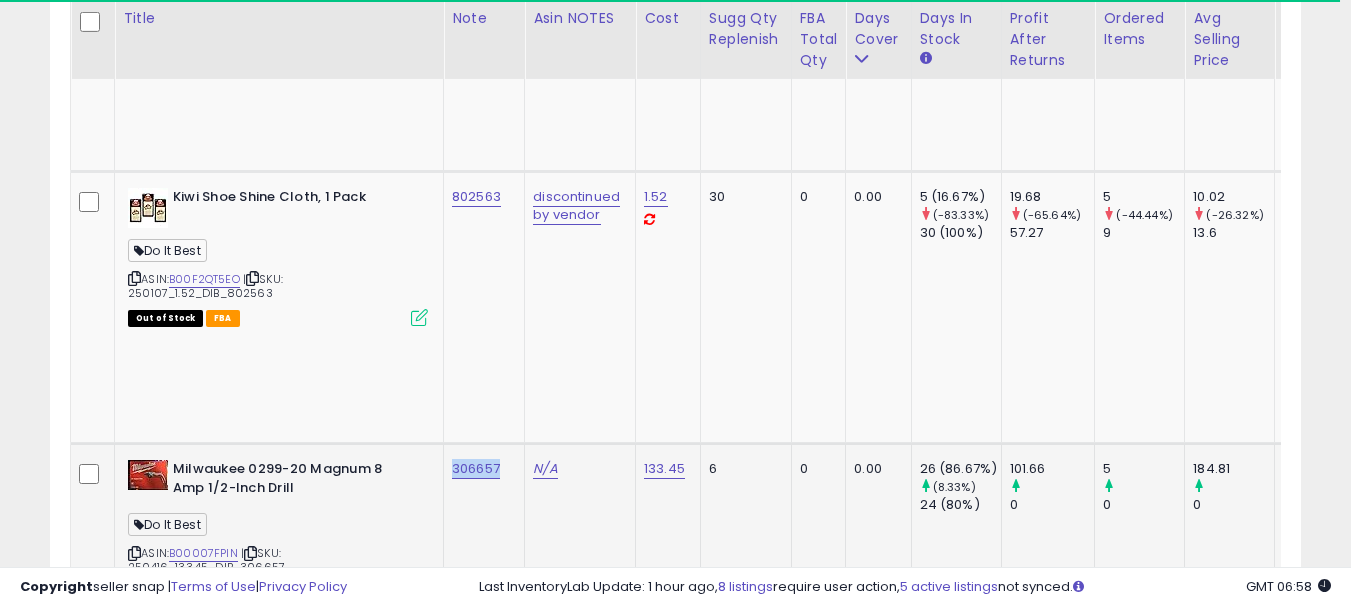 copy on "306657" 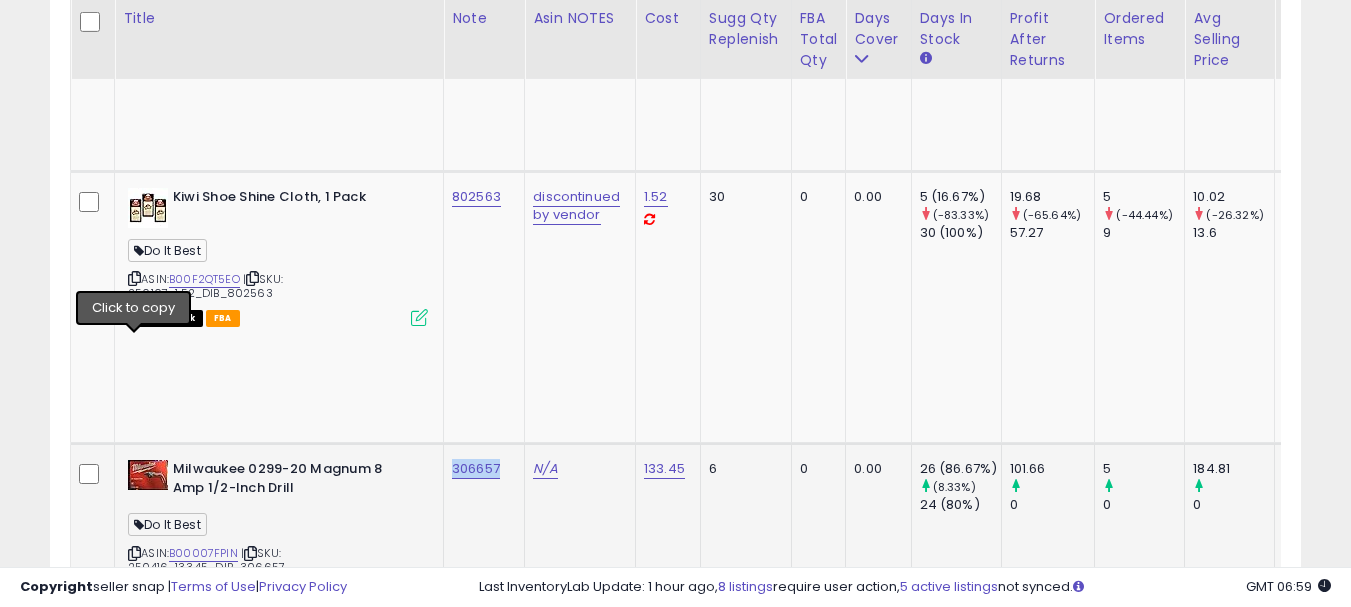 click at bounding box center [134, 553] 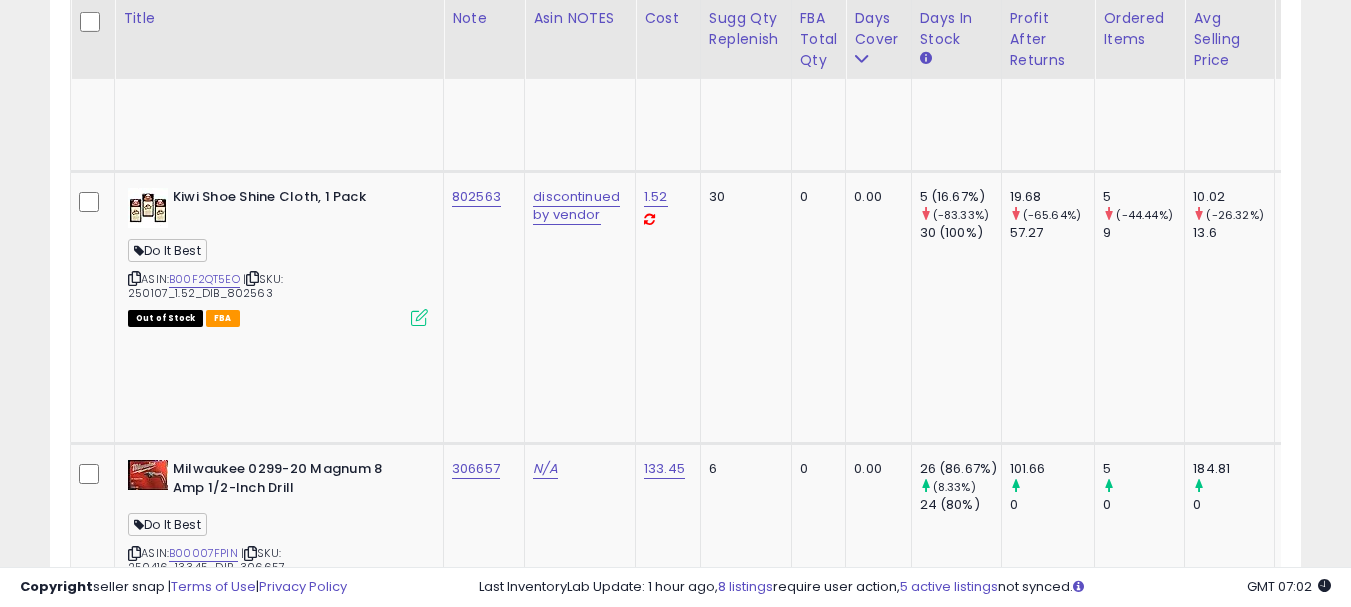 scroll, scrollTop: 0, scrollLeft: 57, axis: horizontal 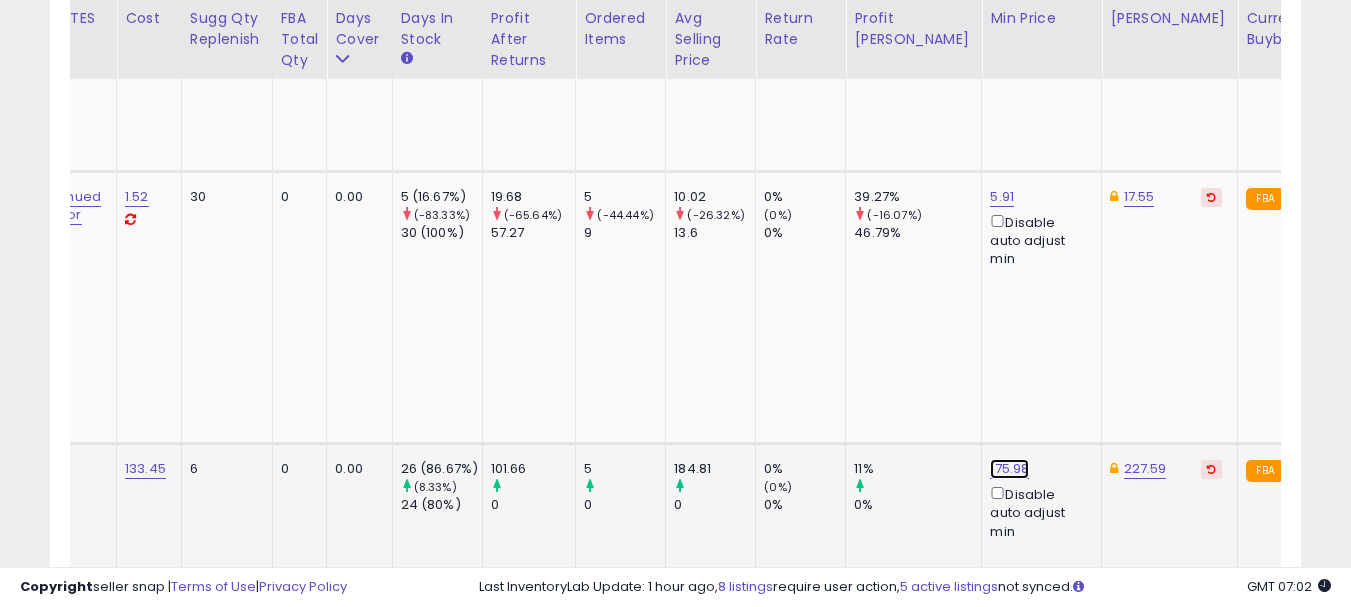click on "175.98" at bounding box center (1004, -76) 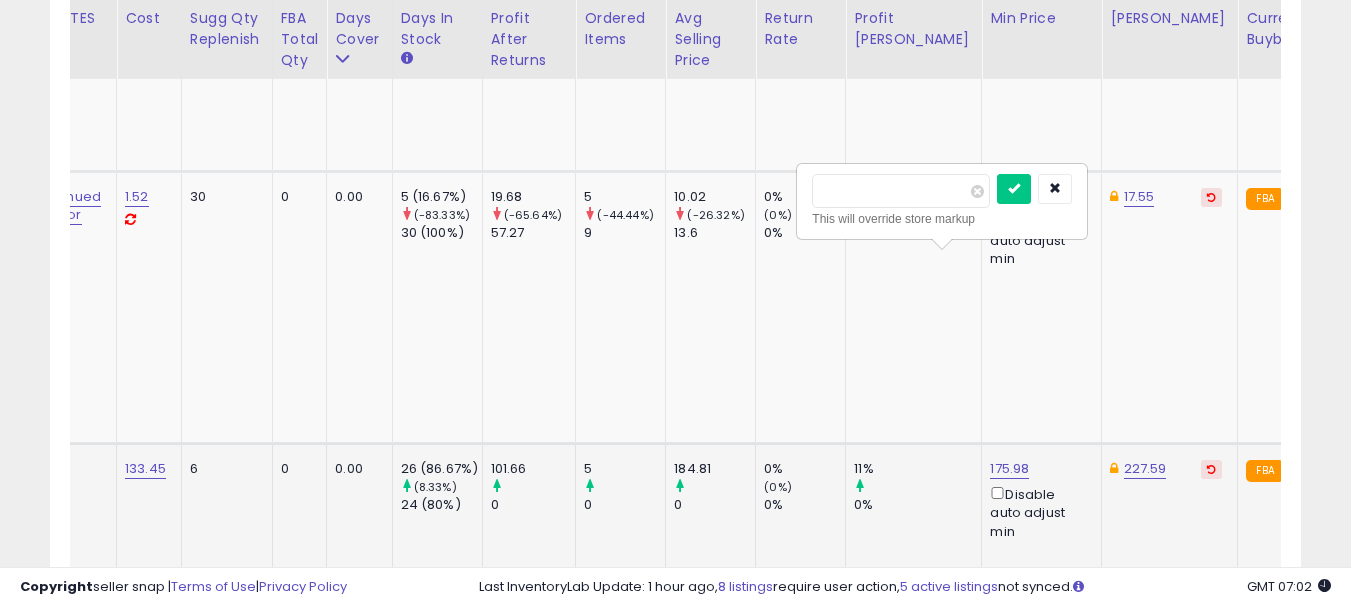 type on "******" 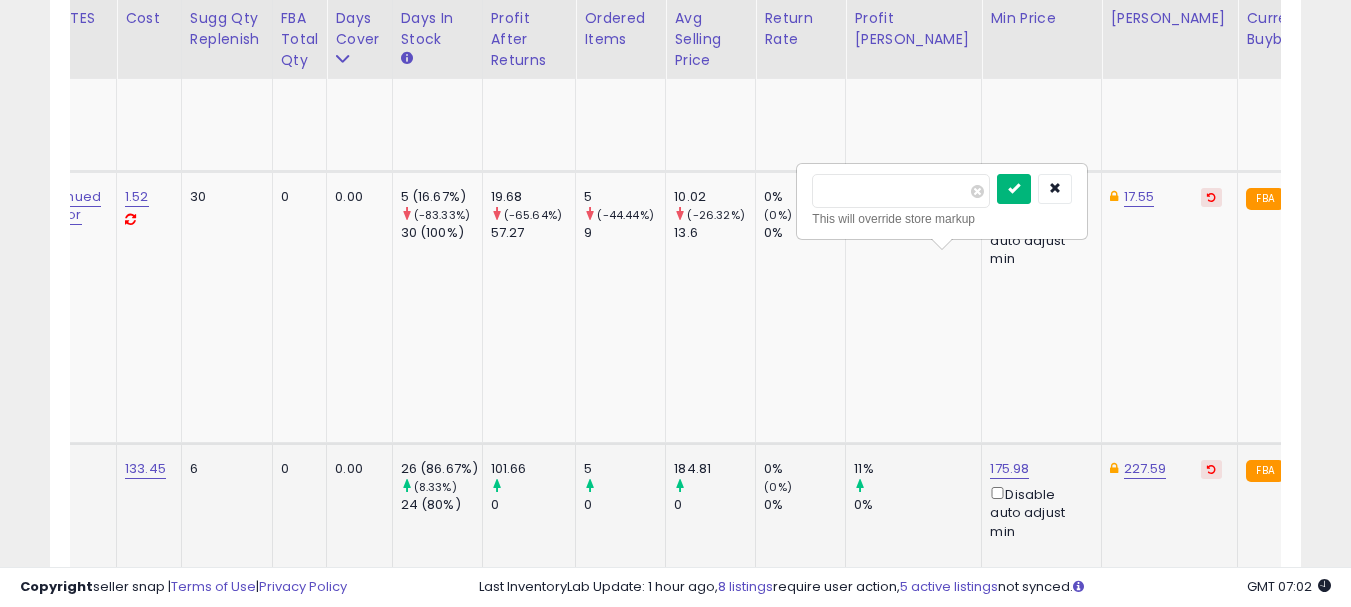 click at bounding box center [1014, 188] 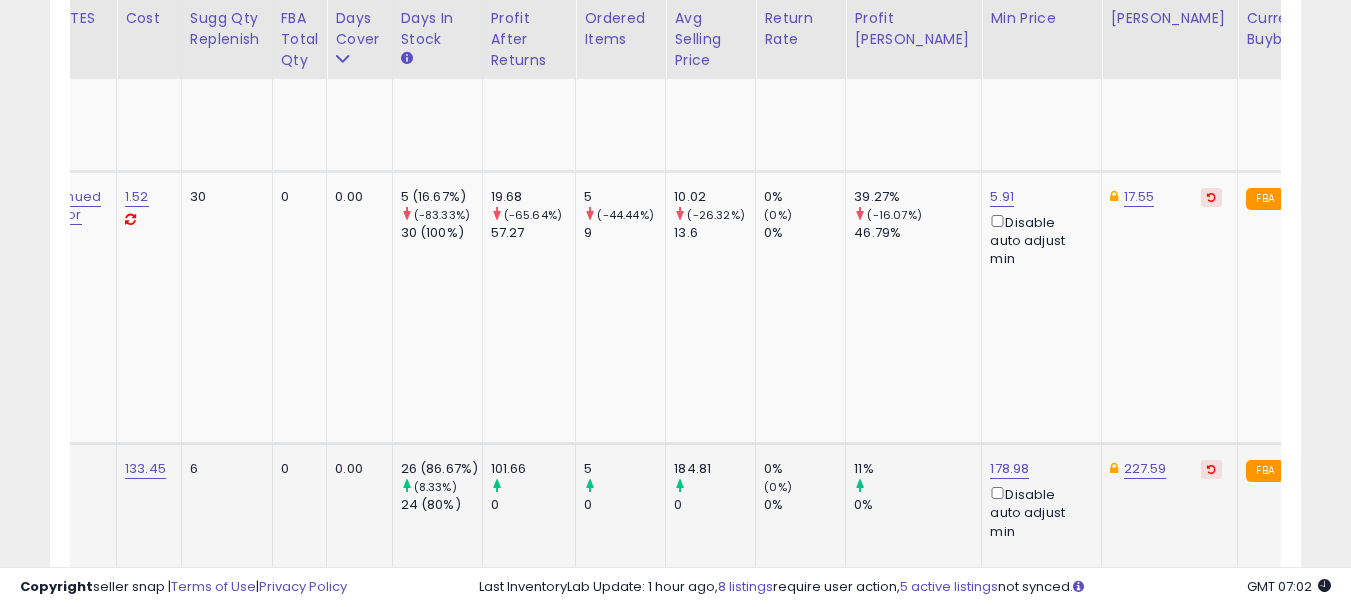 scroll, scrollTop: 0, scrollLeft: 50, axis: horizontal 